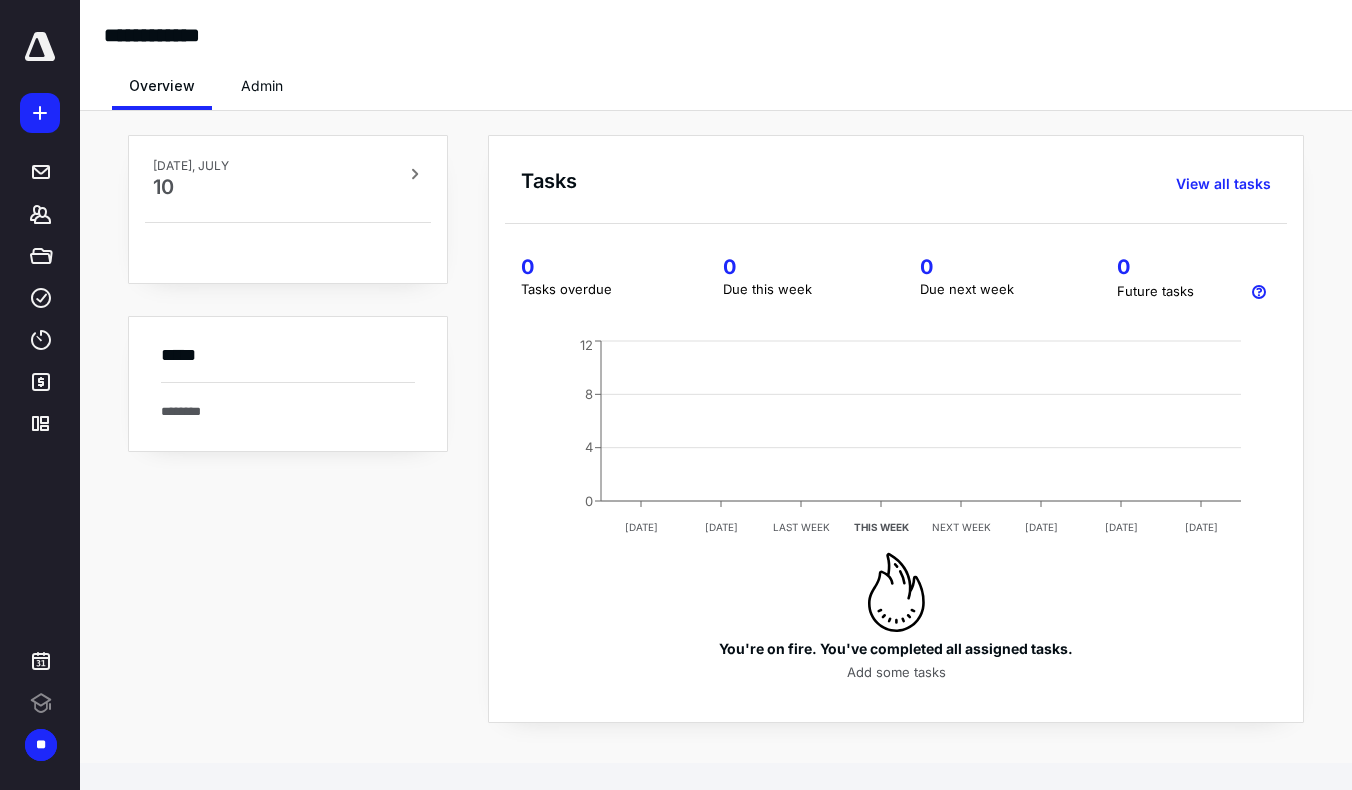 scroll, scrollTop: 0, scrollLeft: 0, axis: both 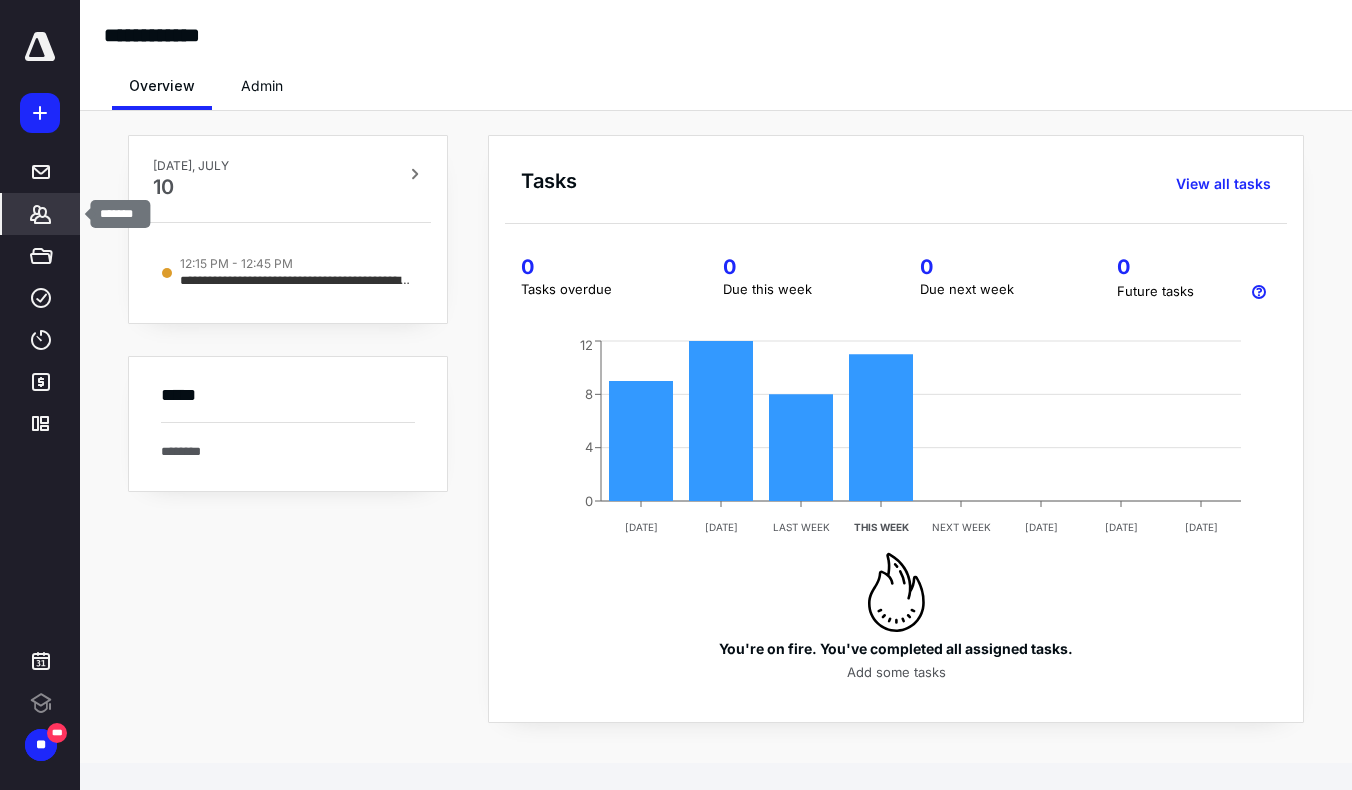 click 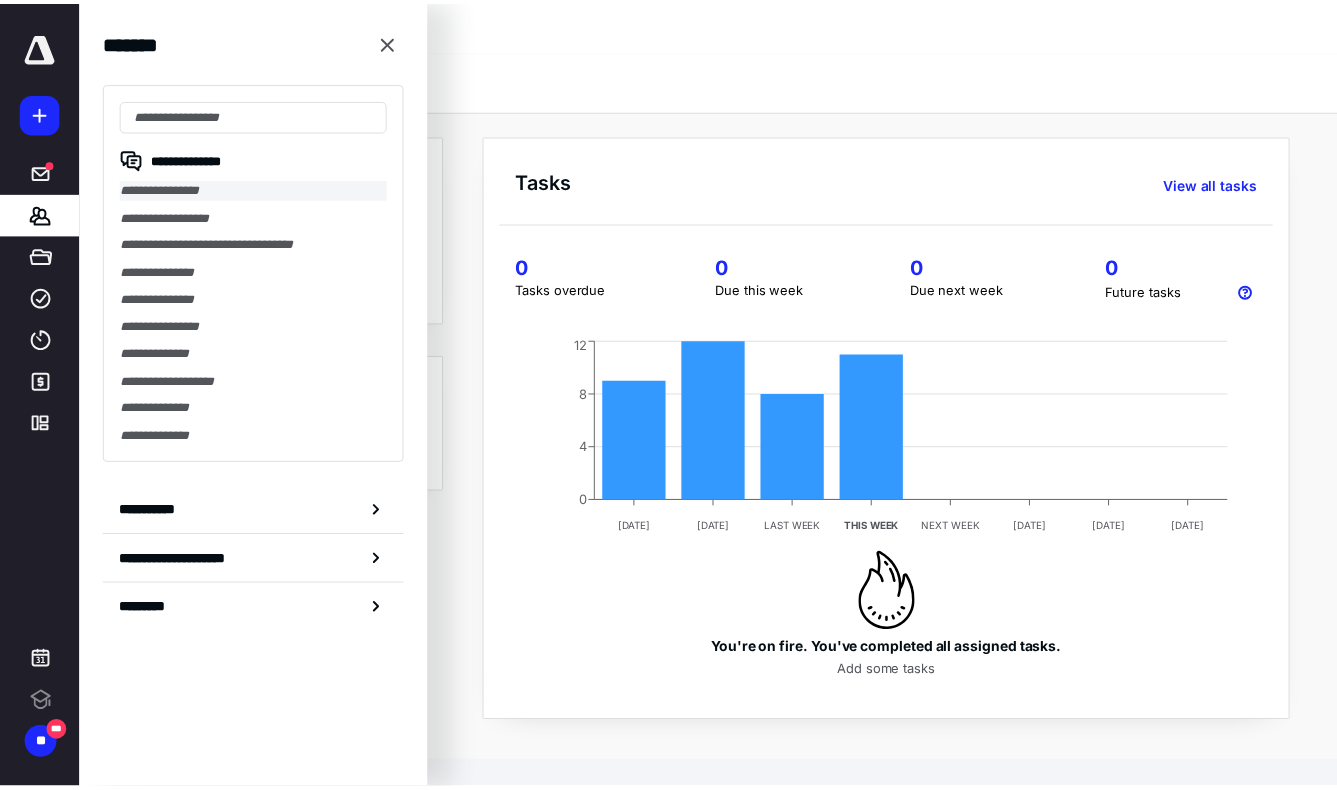scroll, scrollTop: 0, scrollLeft: 0, axis: both 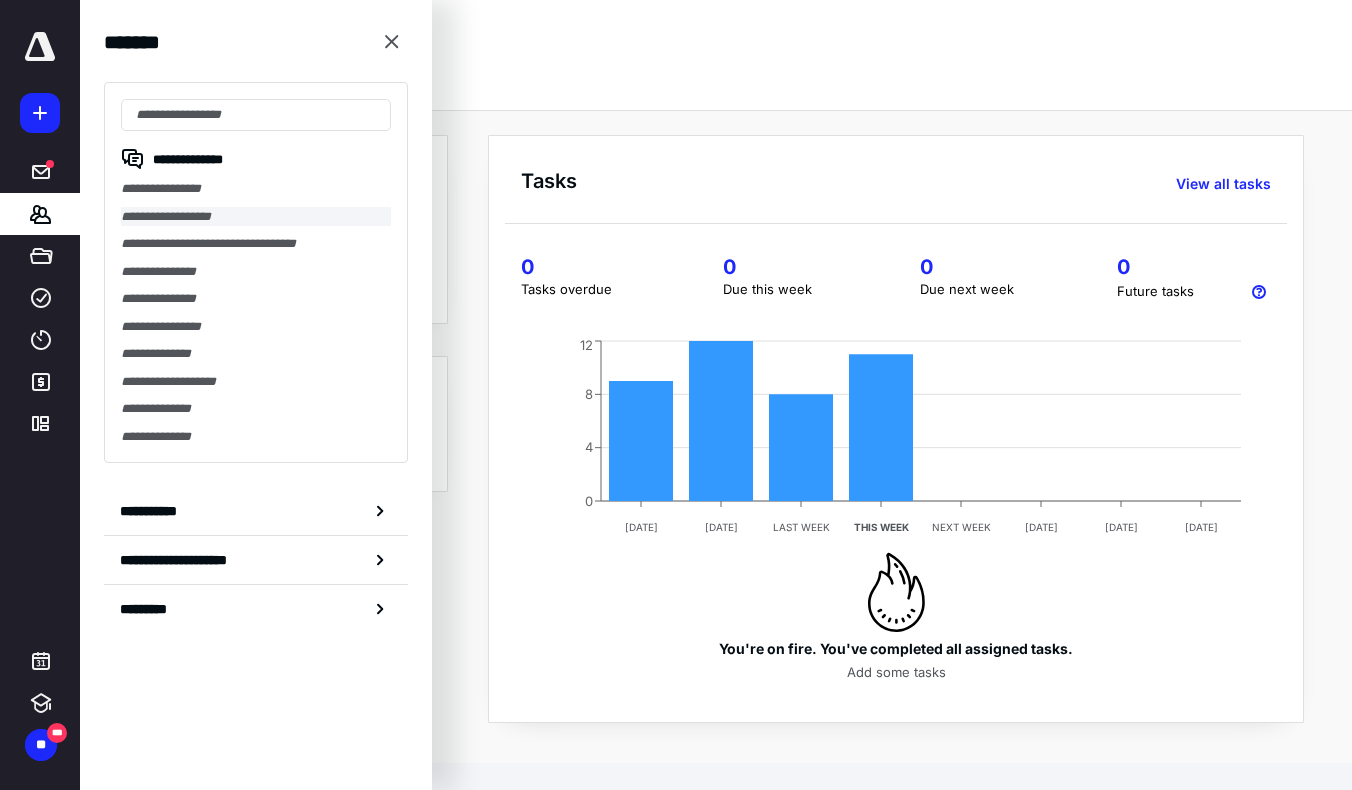 click on "**********" at bounding box center [256, 217] 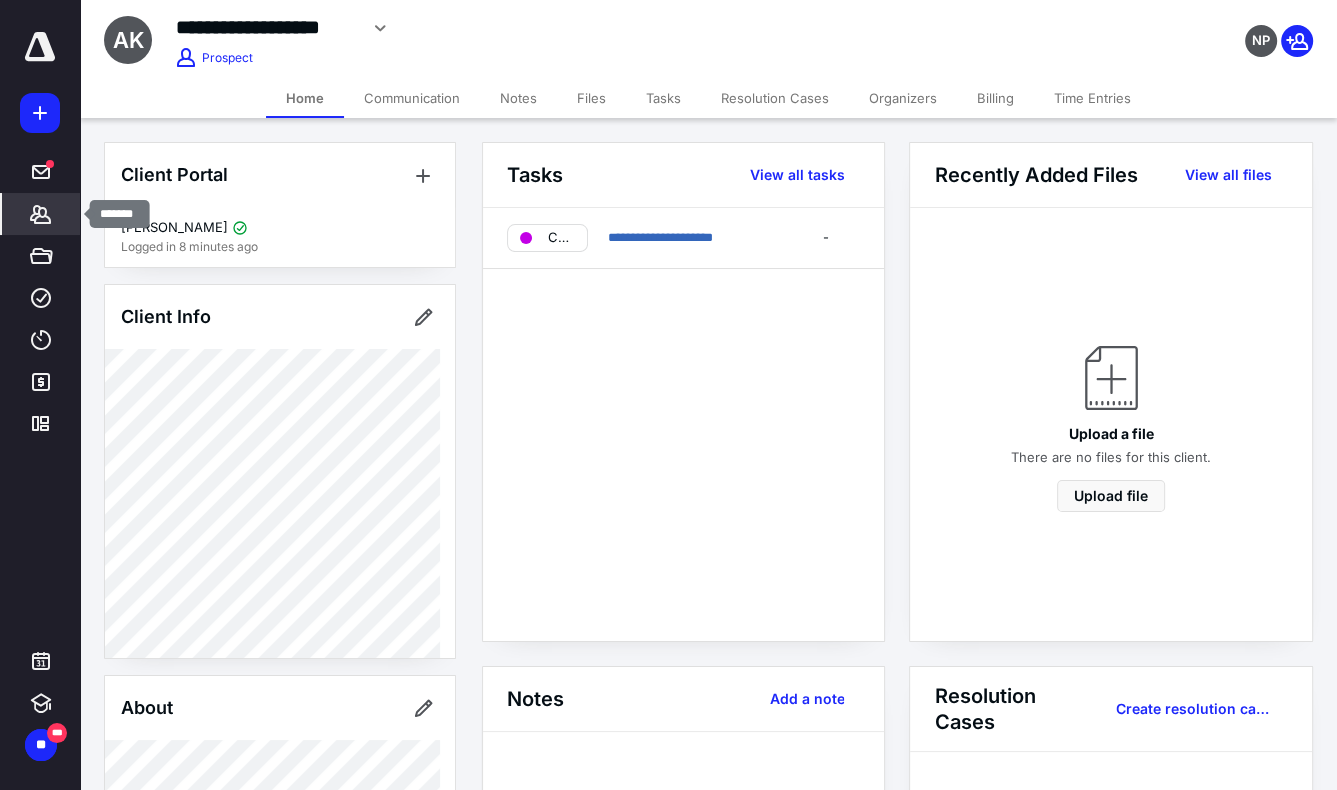 click on "*******" at bounding box center (41, 214) 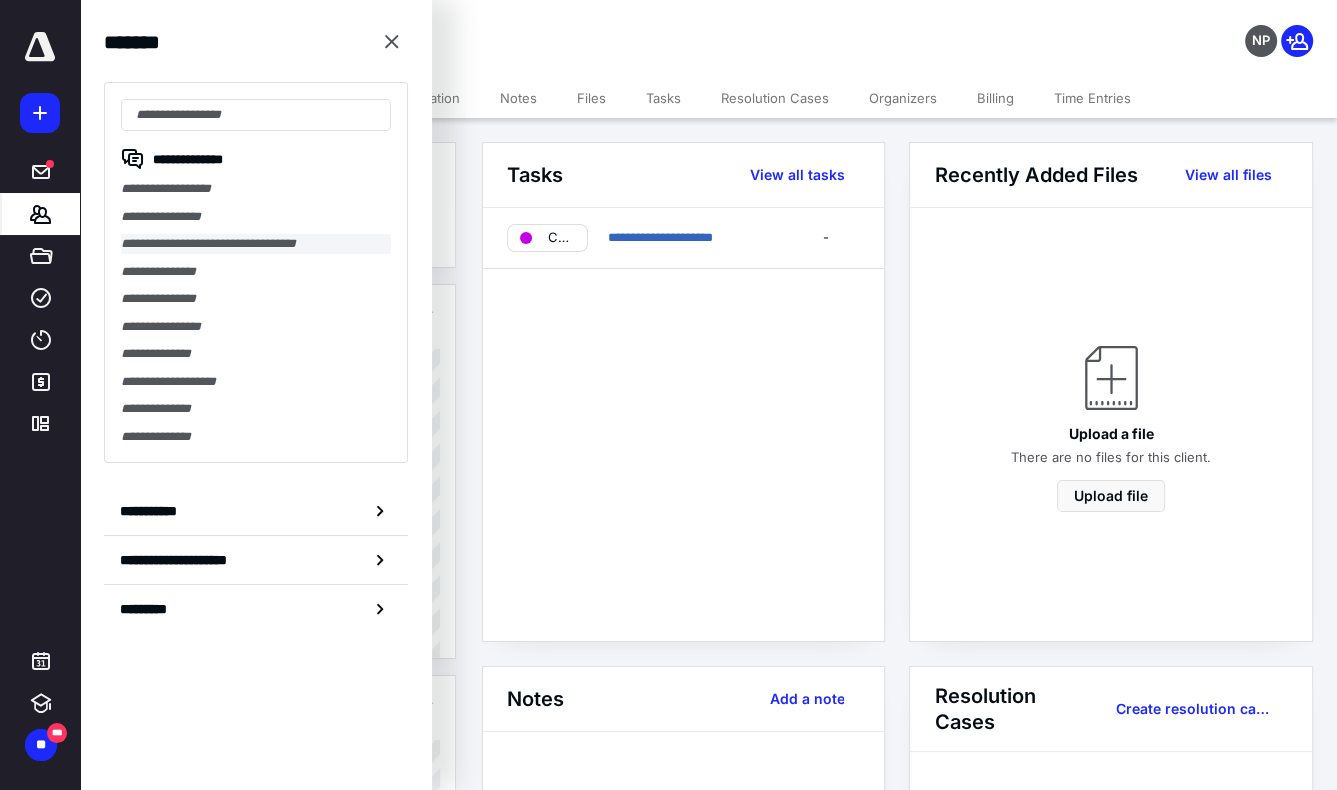 click on "**********" at bounding box center (256, 244) 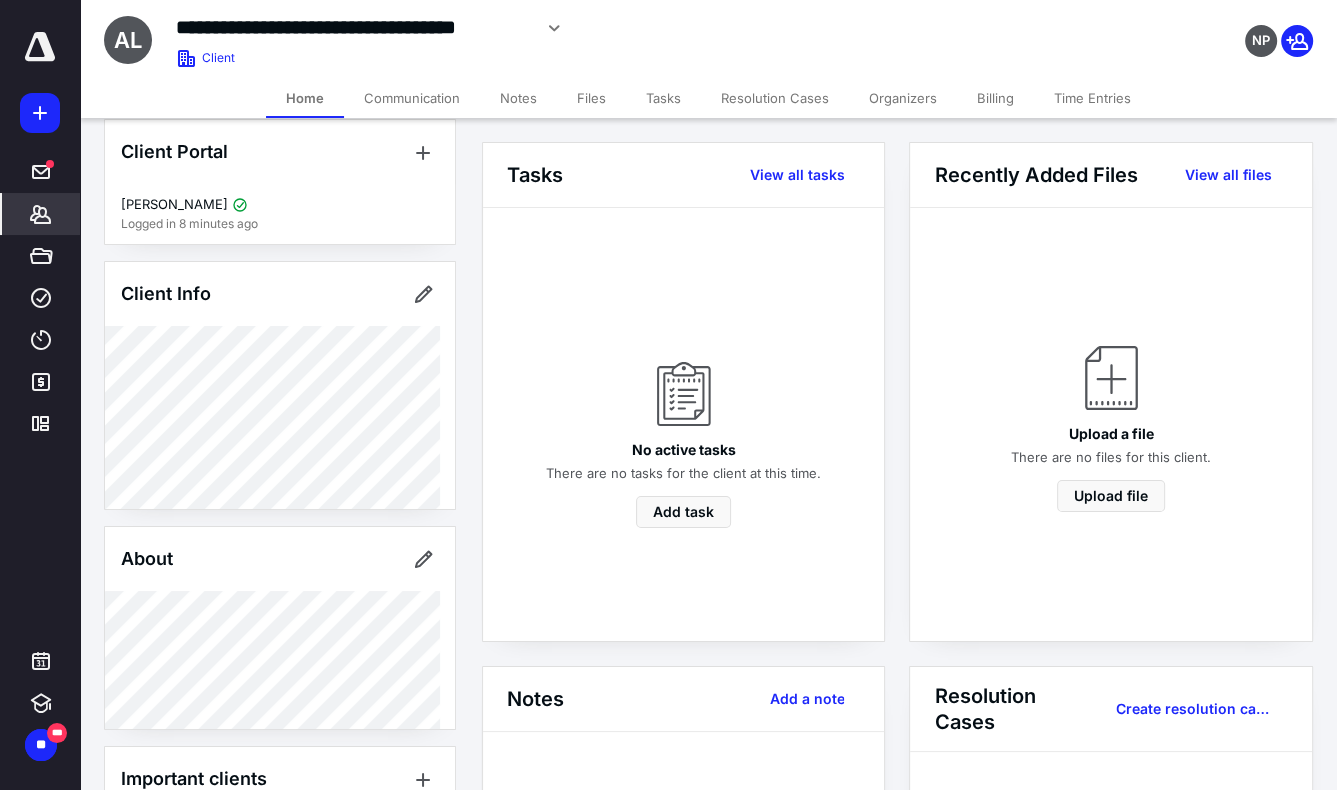 scroll, scrollTop: 0, scrollLeft: 0, axis: both 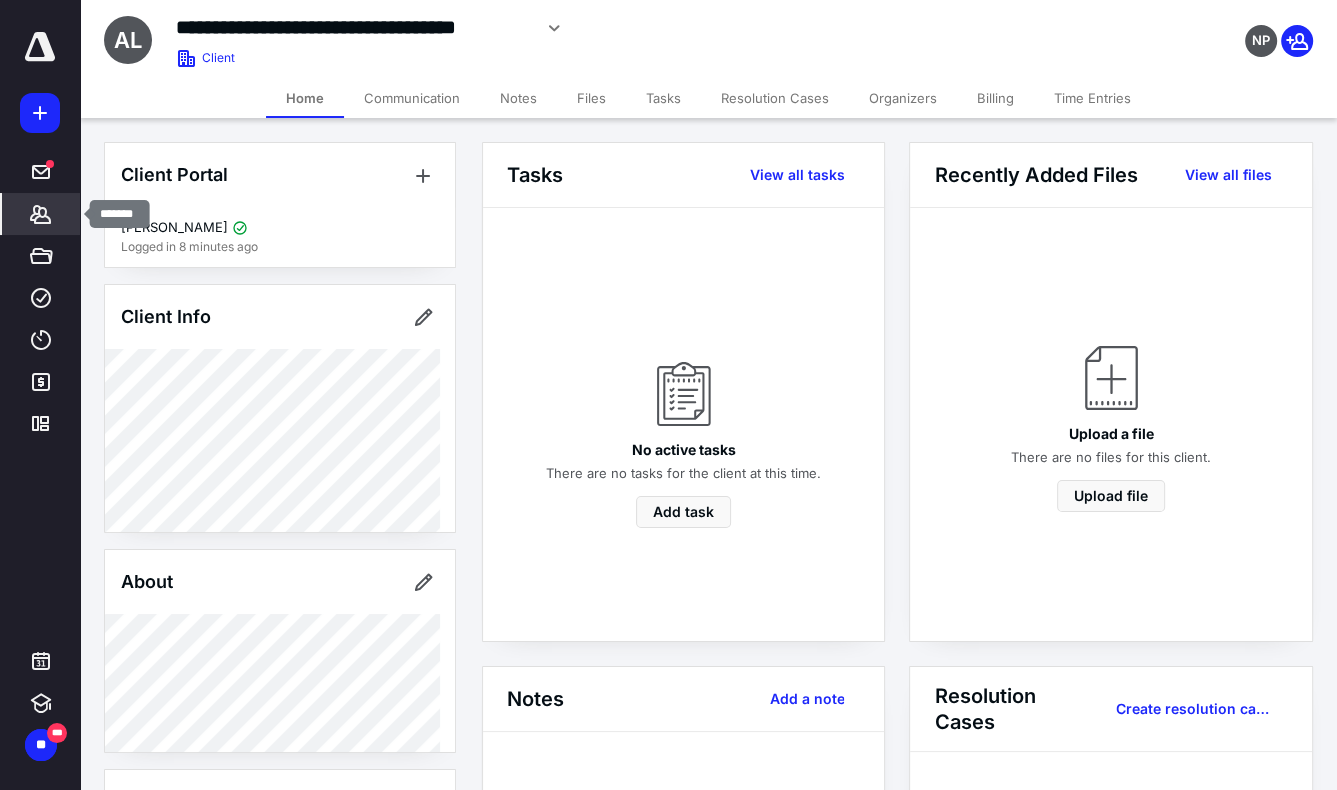click 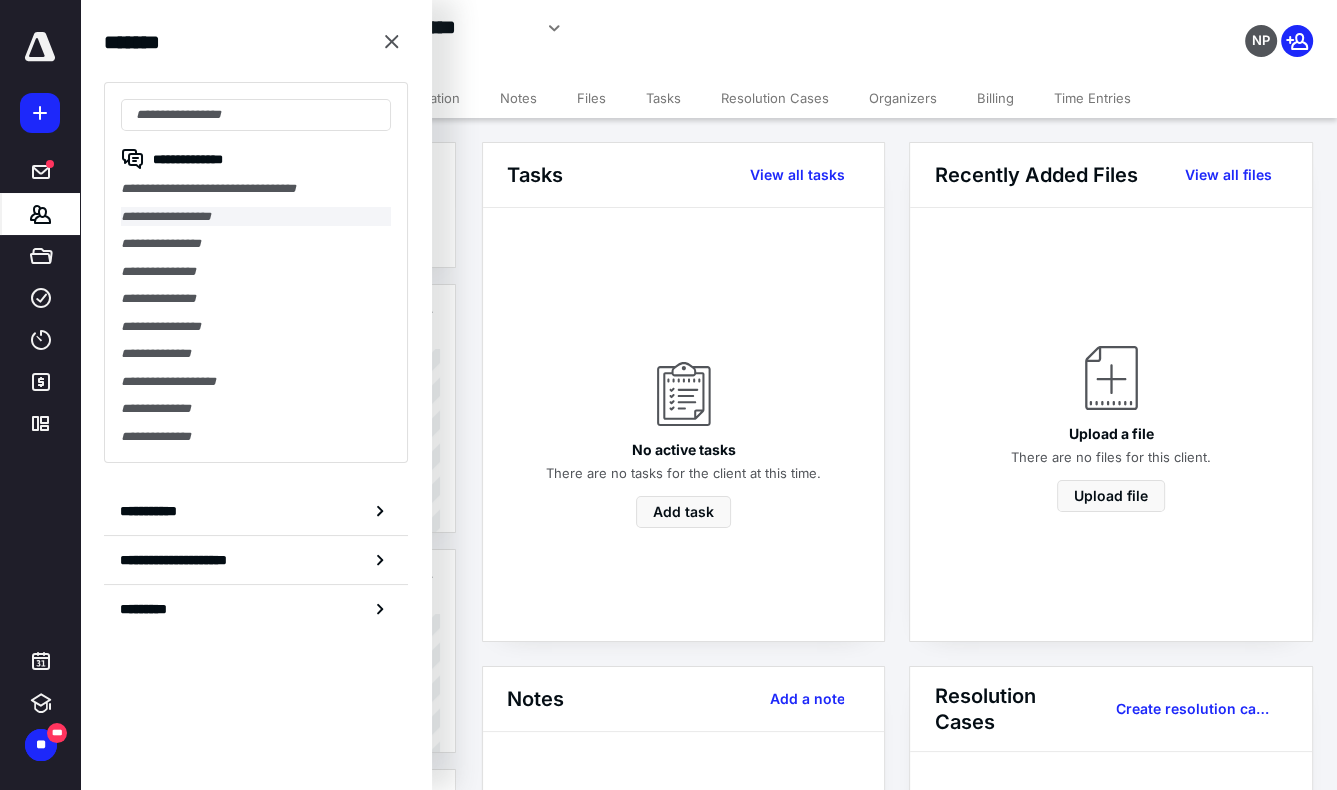 click on "**********" at bounding box center (256, 217) 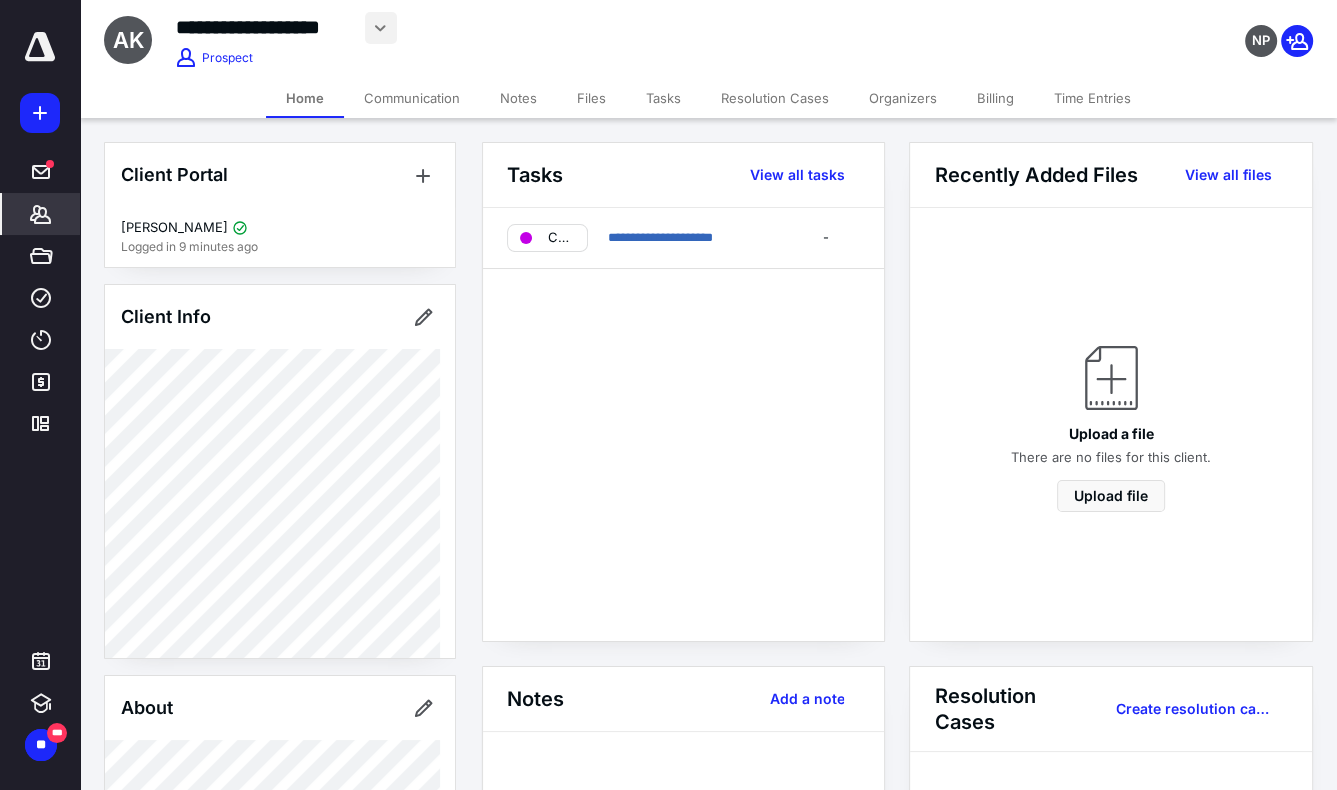 click at bounding box center (381, 28) 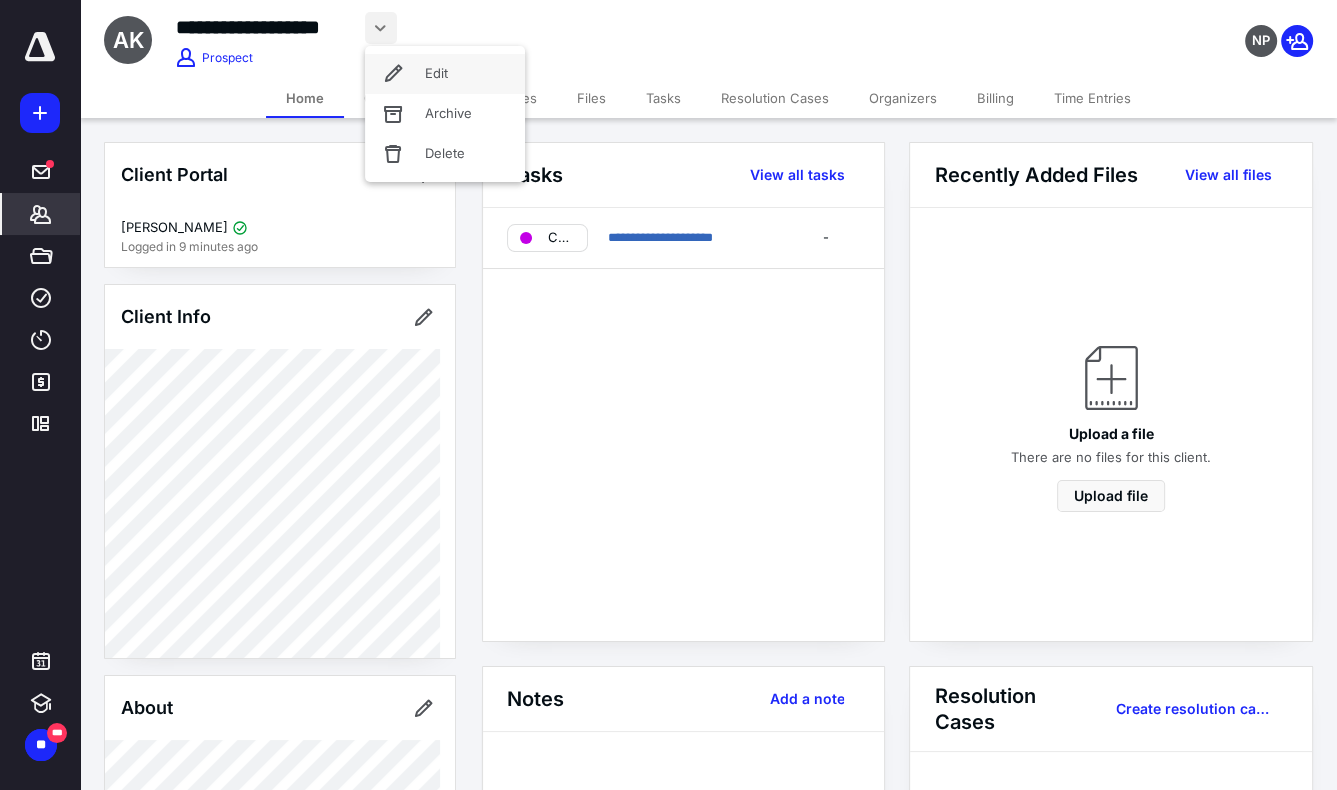 click on "Edit" at bounding box center (445, 74) 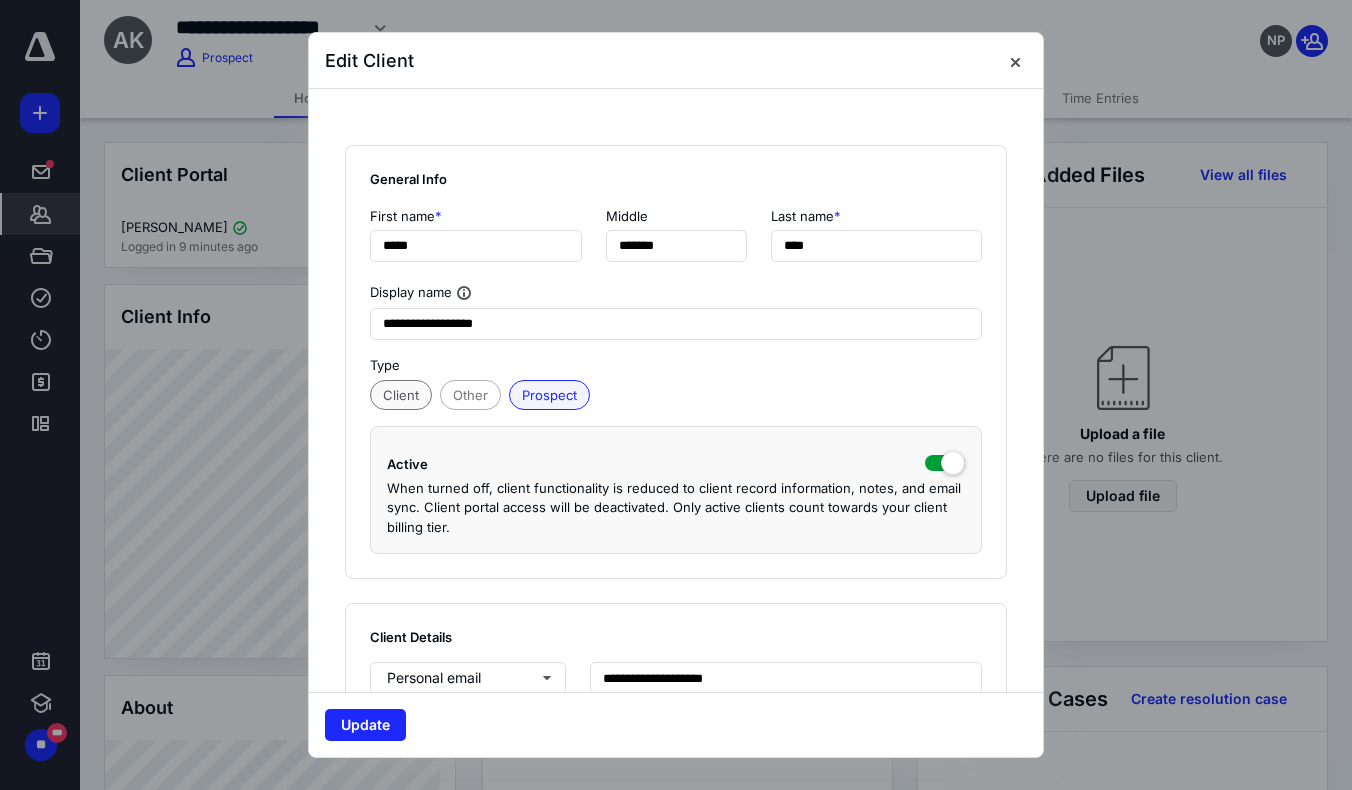 click on "Client" at bounding box center [401, 395] 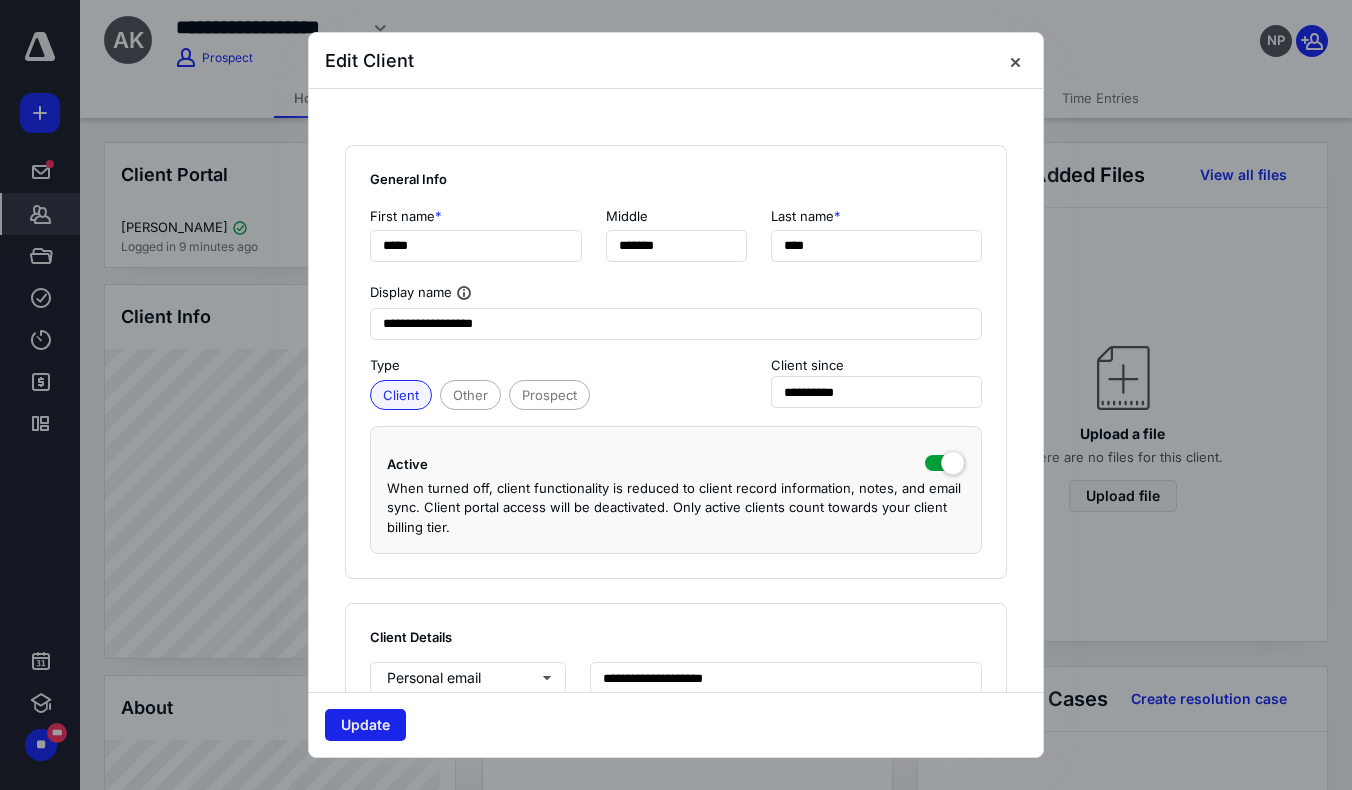 click on "Update" at bounding box center (365, 725) 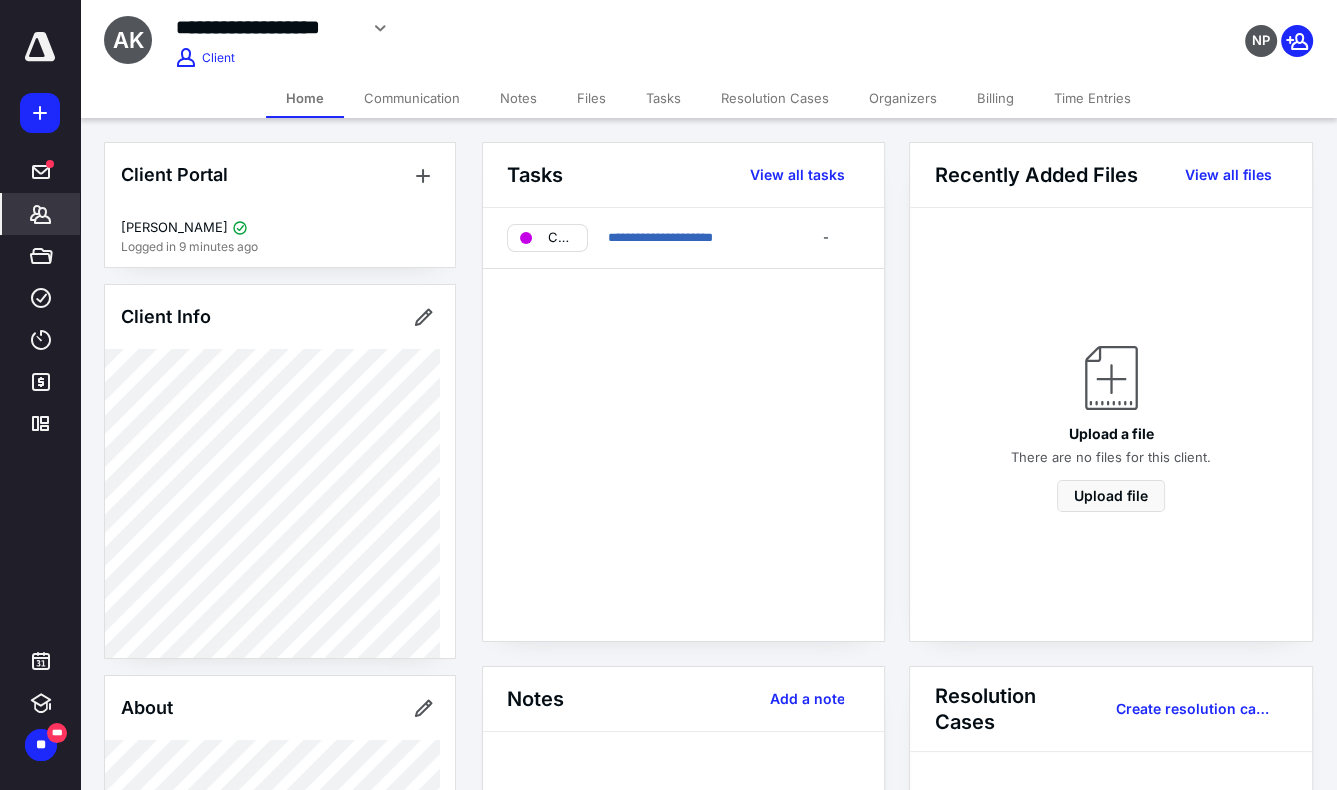 scroll, scrollTop: 0, scrollLeft: 0, axis: both 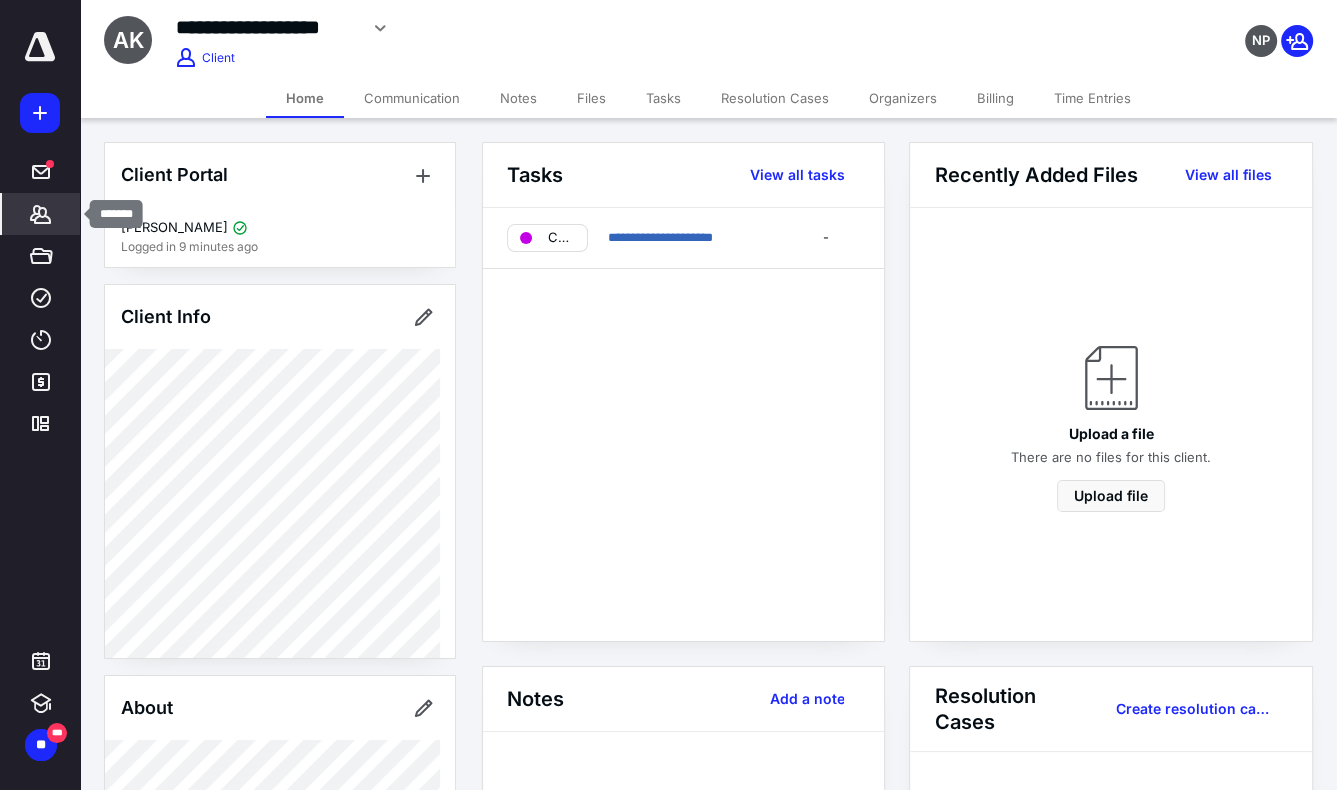 click 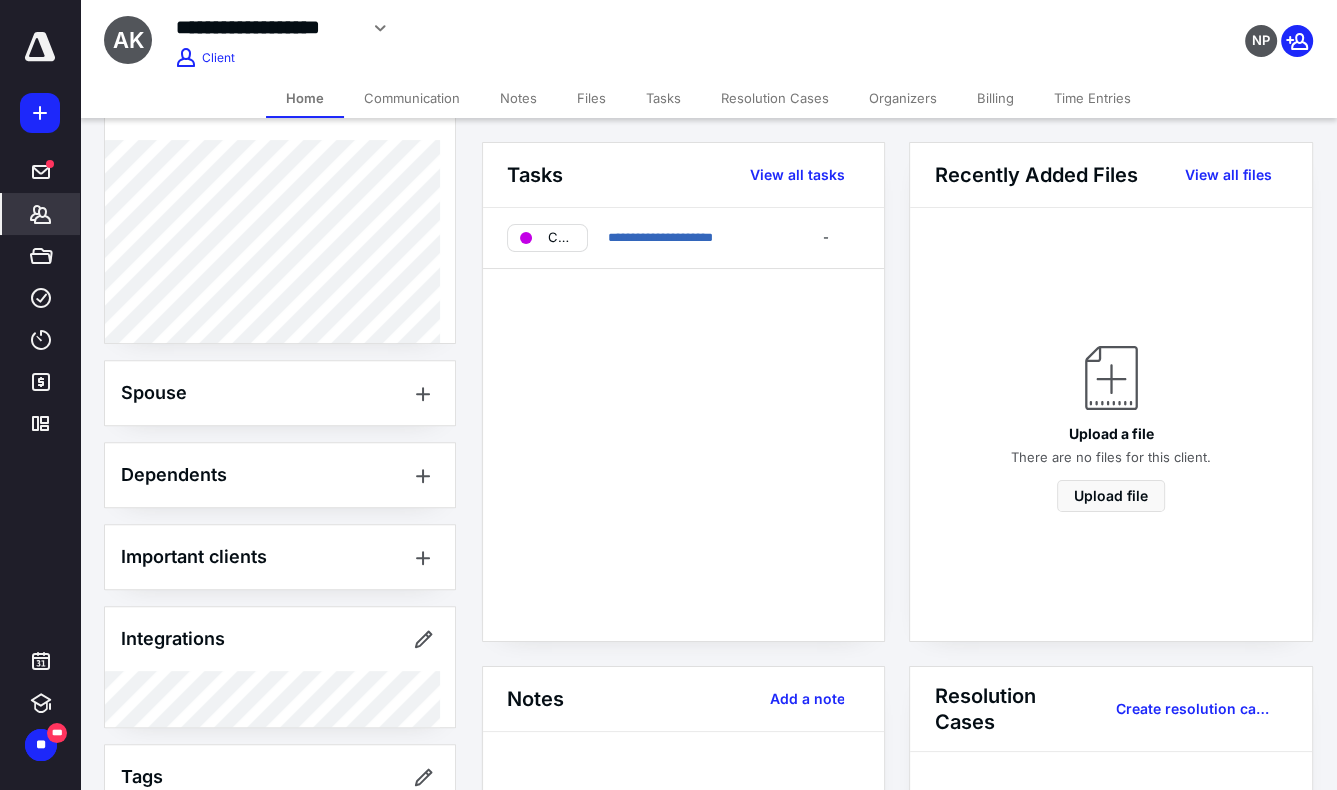 scroll, scrollTop: 640, scrollLeft: 0, axis: vertical 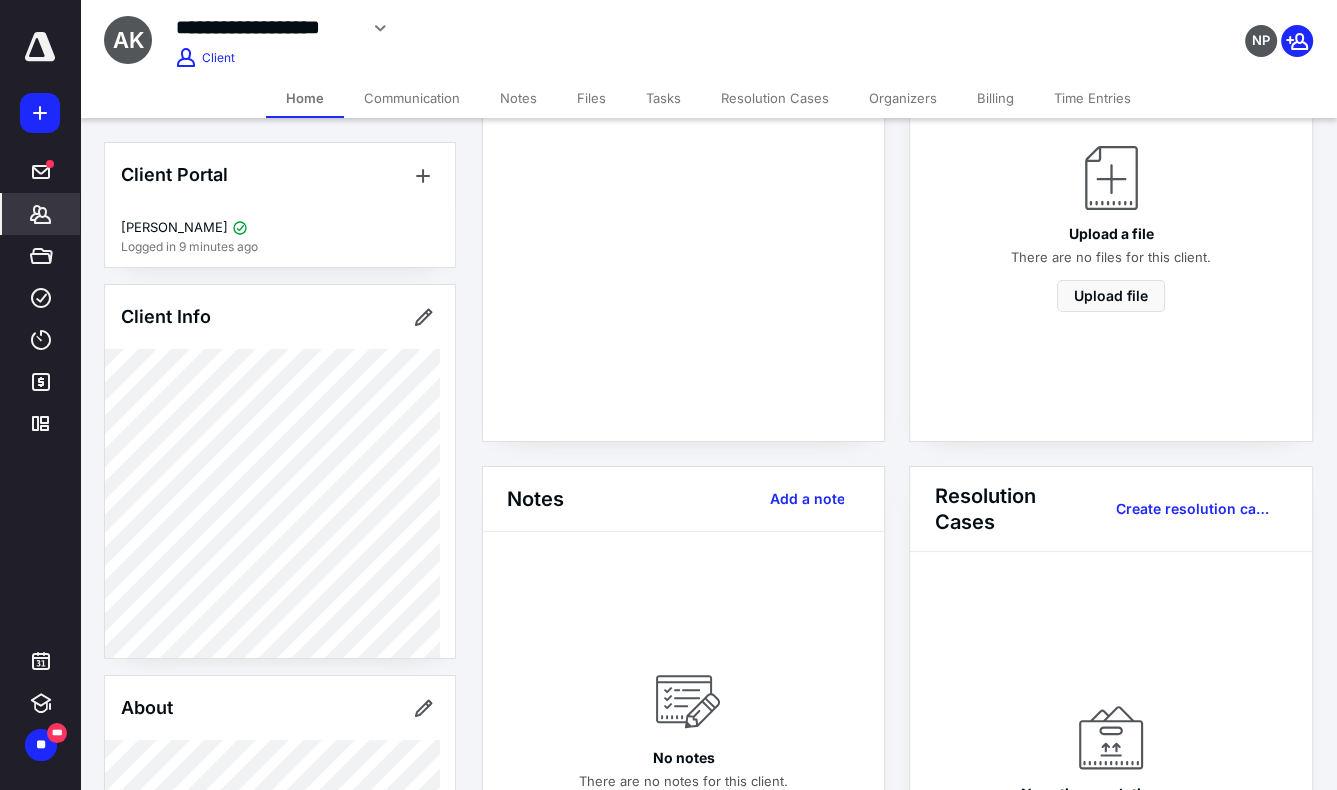 click on "Client Portal Aaron Kent Logged in 9 minutes ago Client Info About Spouse Dependents Important clients Integrations Tags Manage all tags" at bounding box center (280, 776) 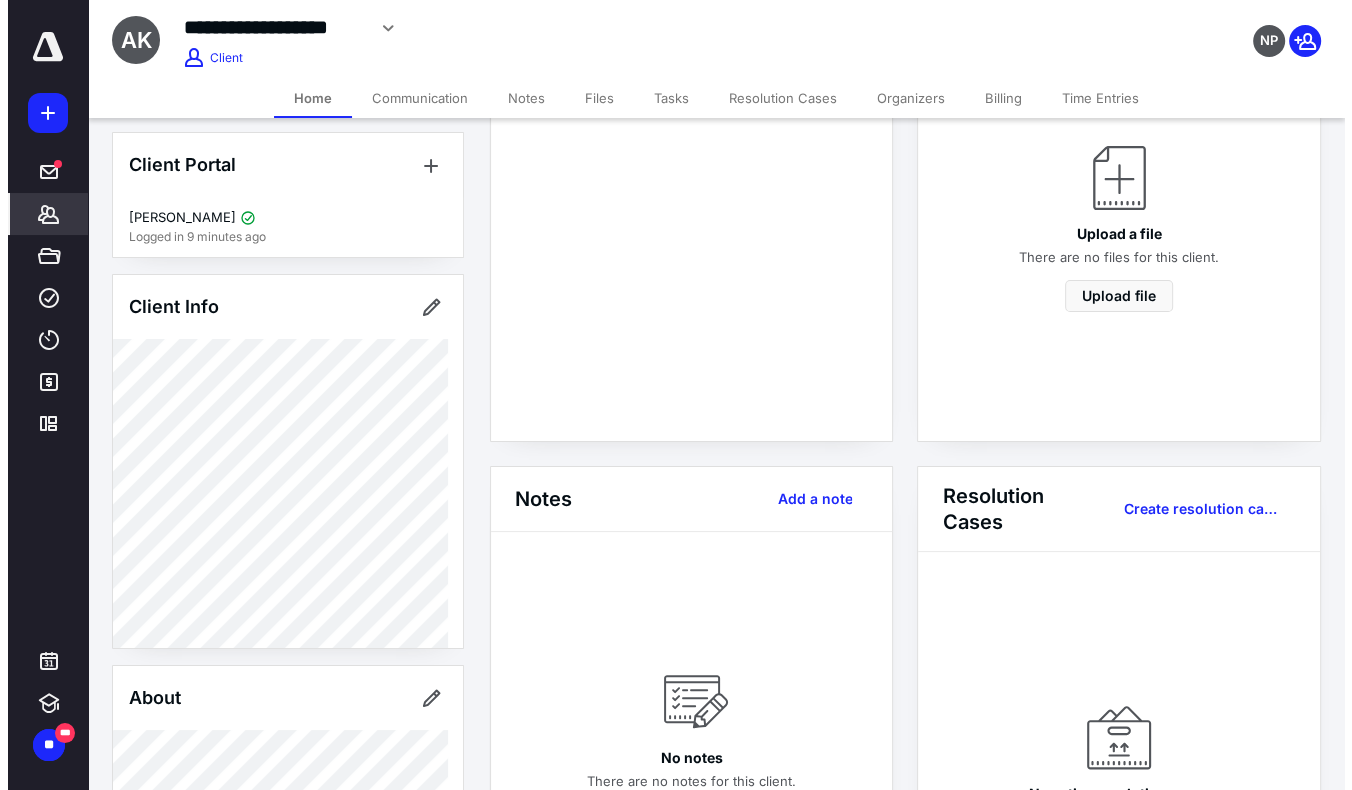 scroll, scrollTop: 0, scrollLeft: 0, axis: both 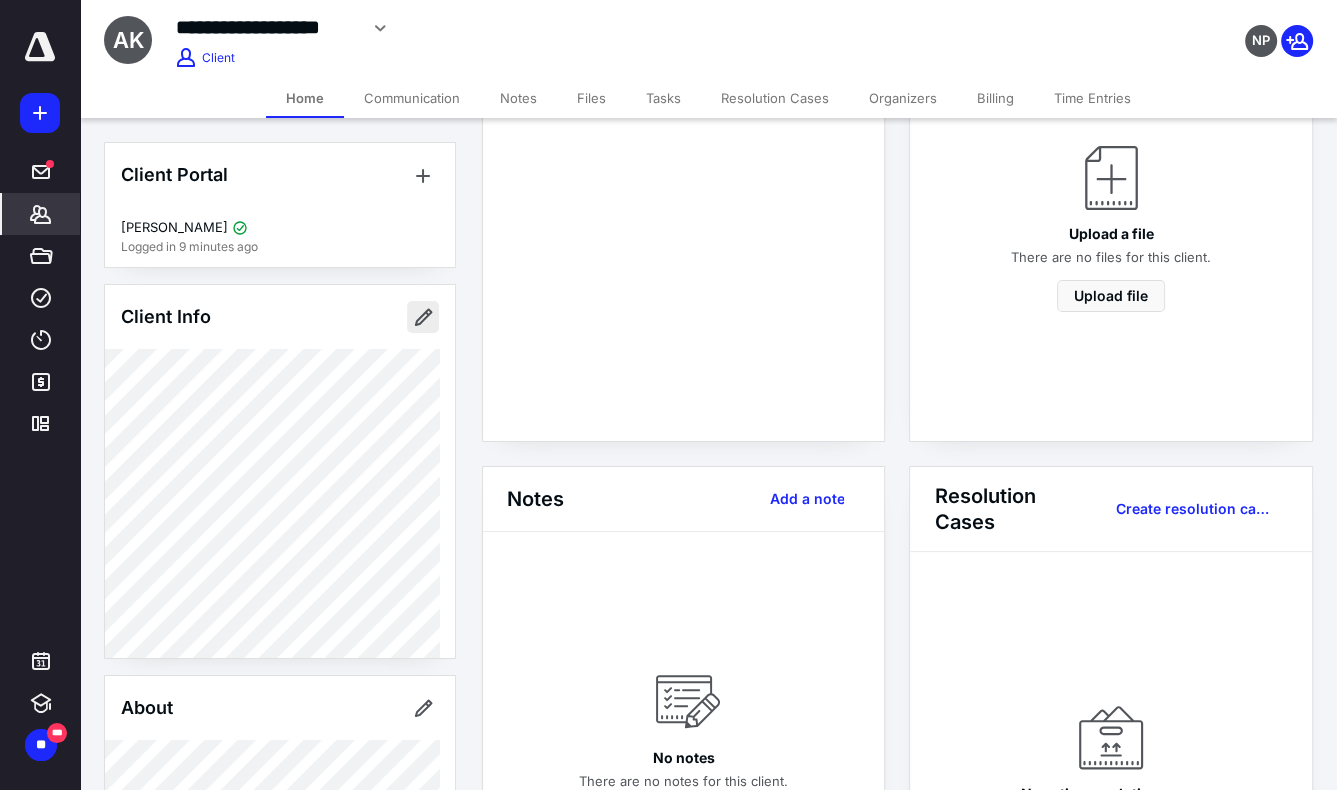 click at bounding box center [423, 317] 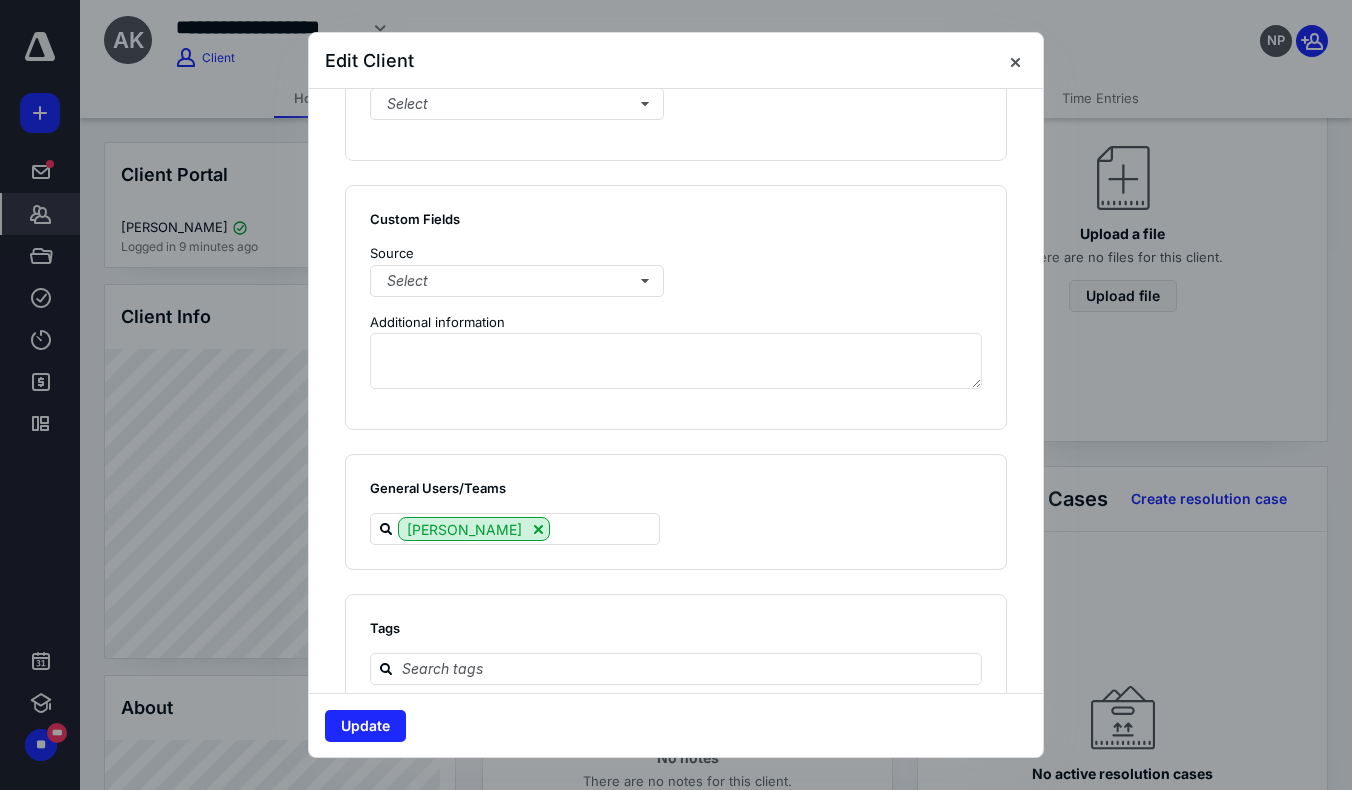 scroll, scrollTop: 1400, scrollLeft: 0, axis: vertical 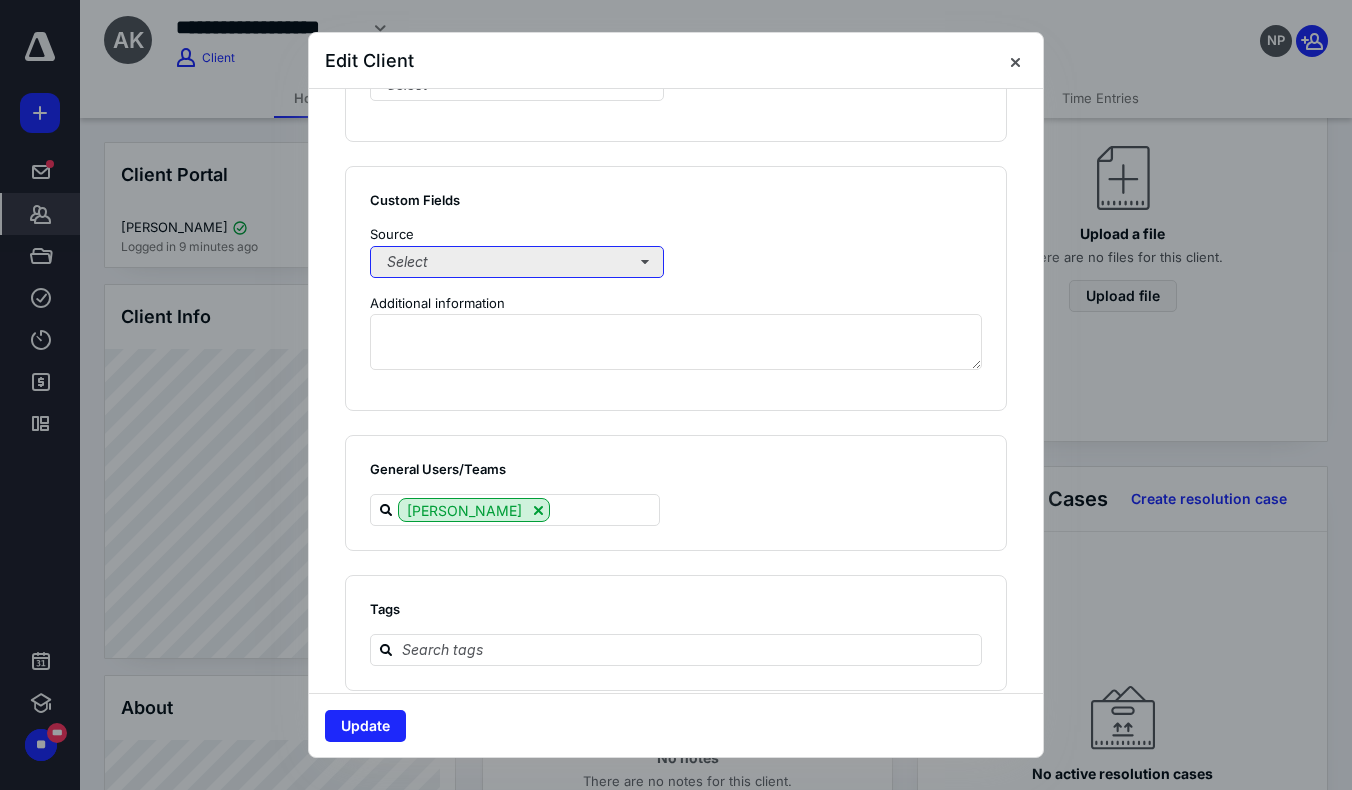 click on "Select" at bounding box center [517, 262] 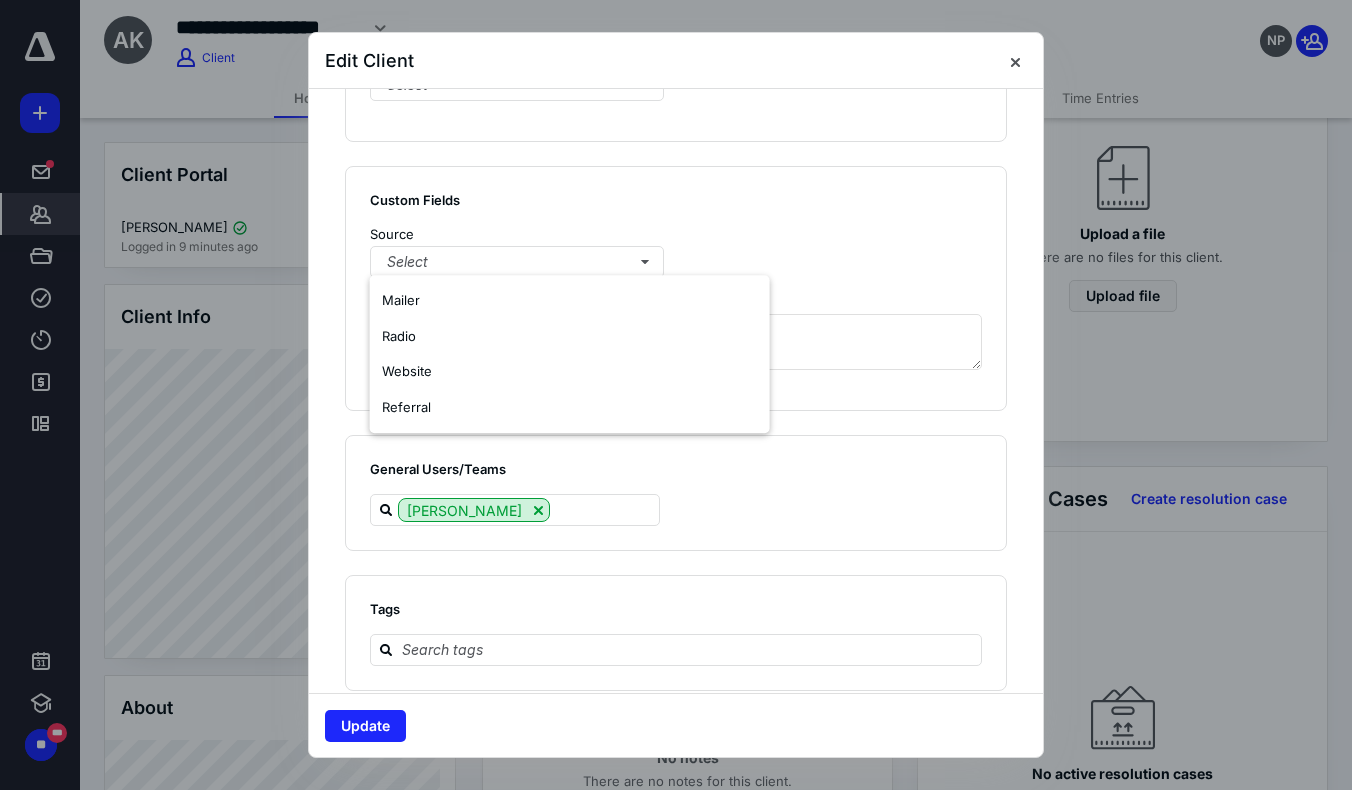 click at bounding box center [835, 251] 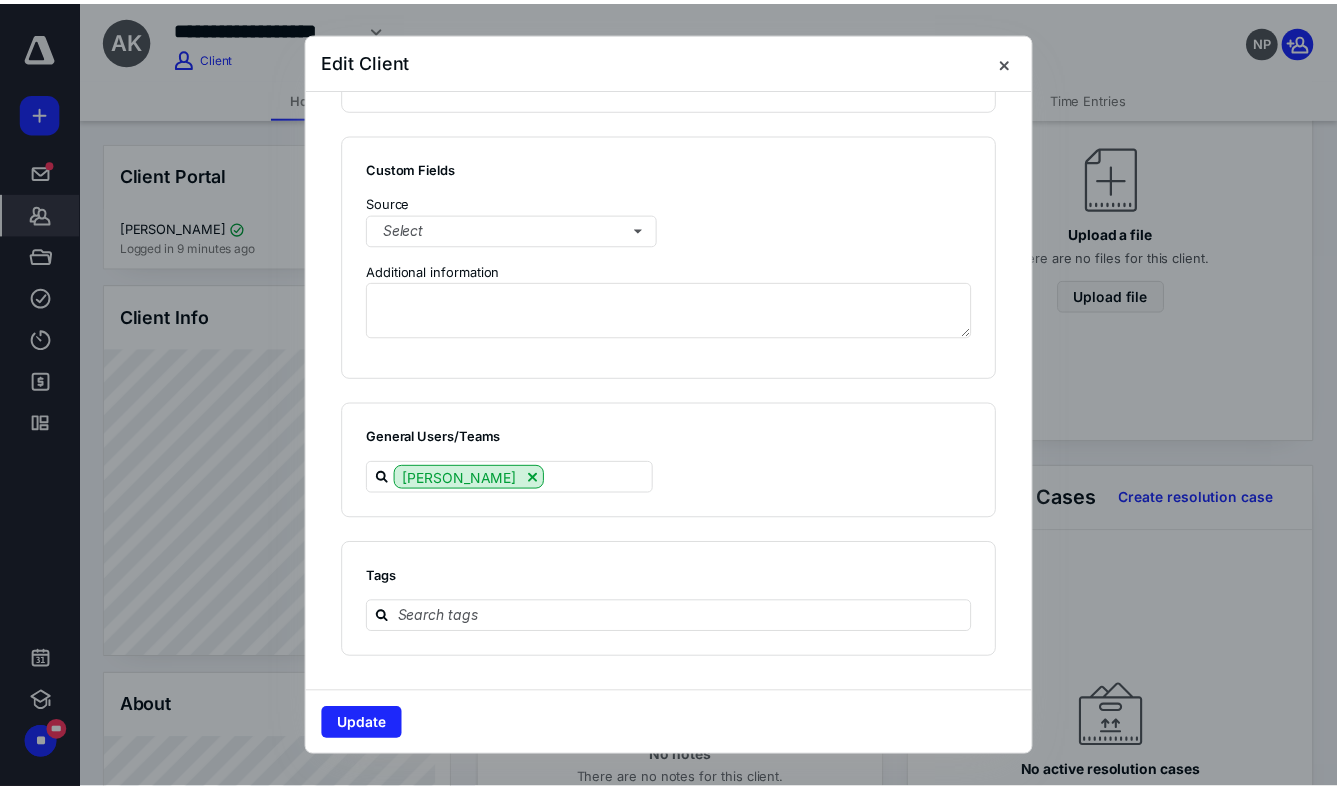 scroll, scrollTop: 1451, scrollLeft: 0, axis: vertical 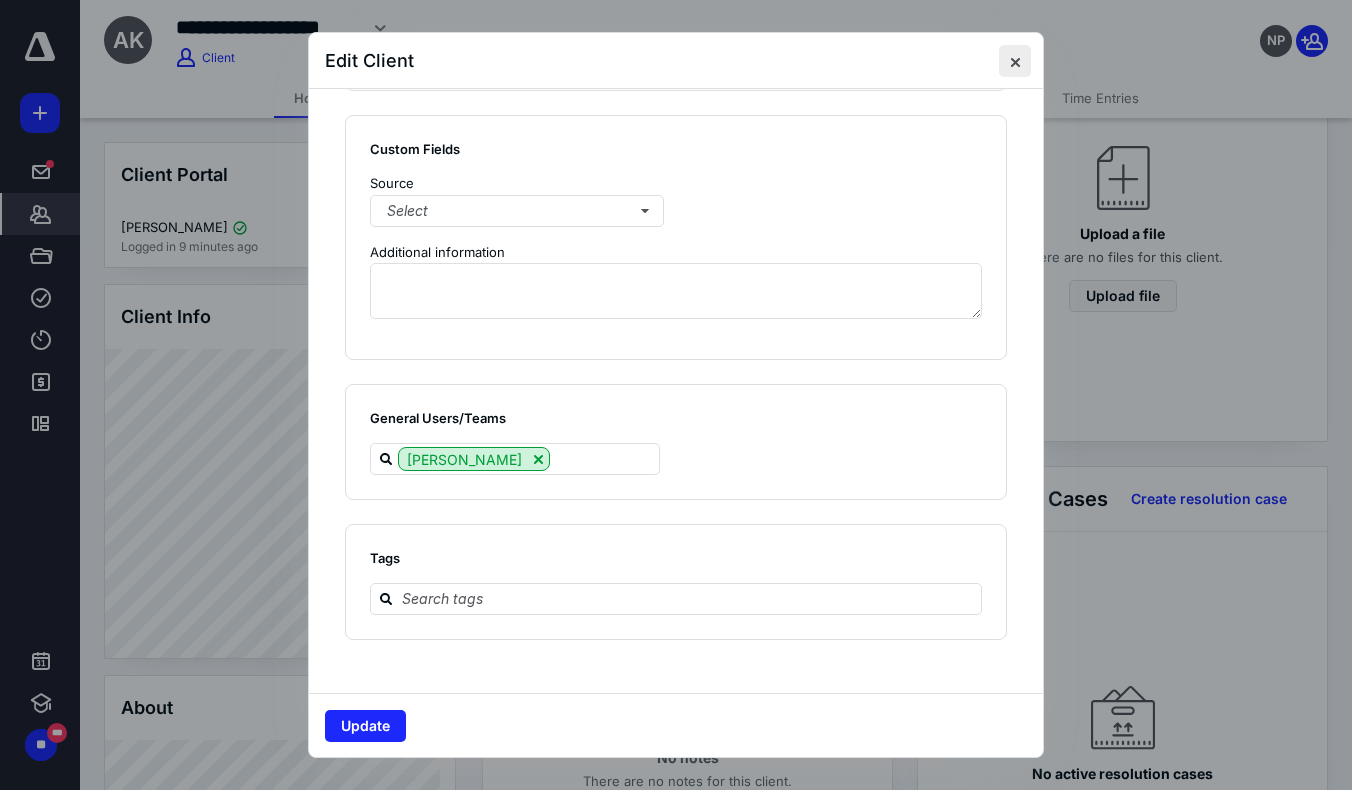 click at bounding box center (1015, 61) 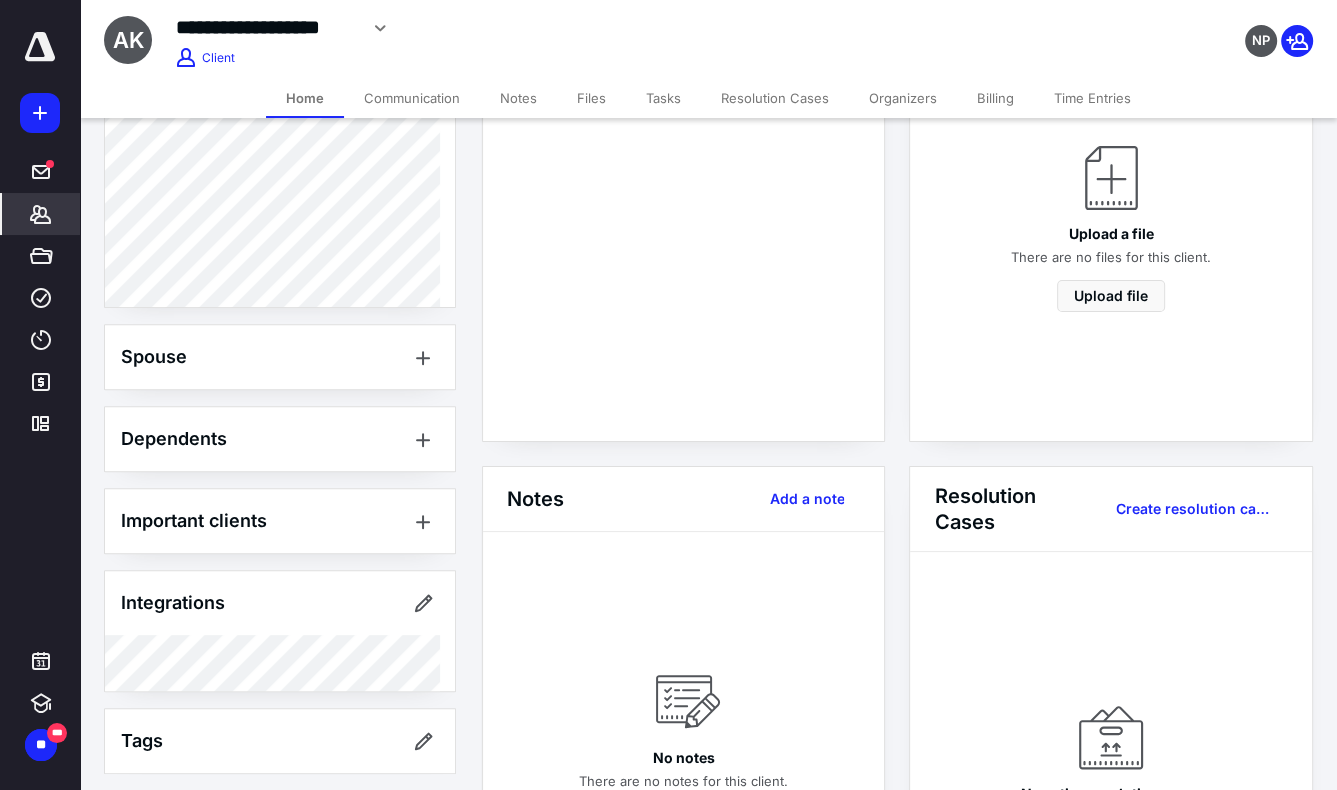 scroll, scrollTop: 640, scrollLeft: 0, axis: vertical 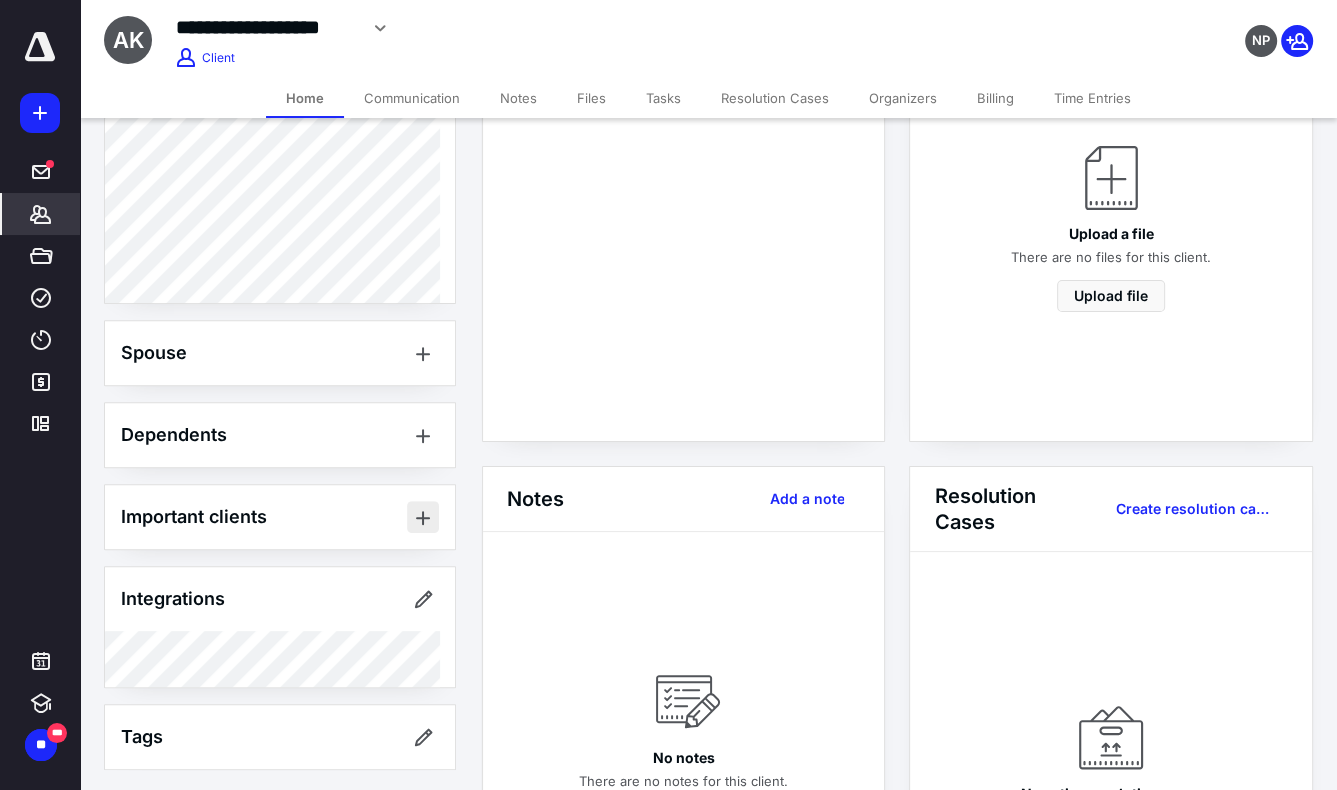 click at bounding box center [423, 517] 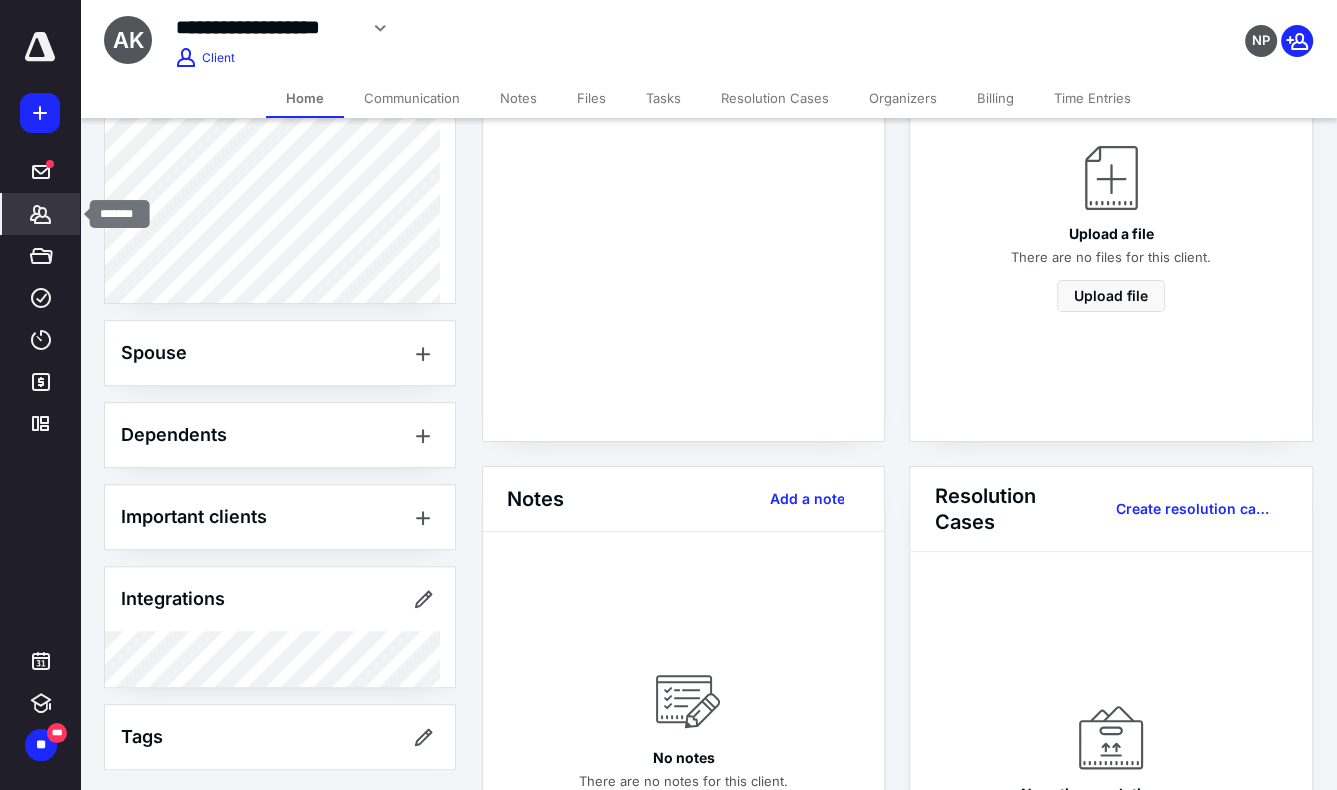 click 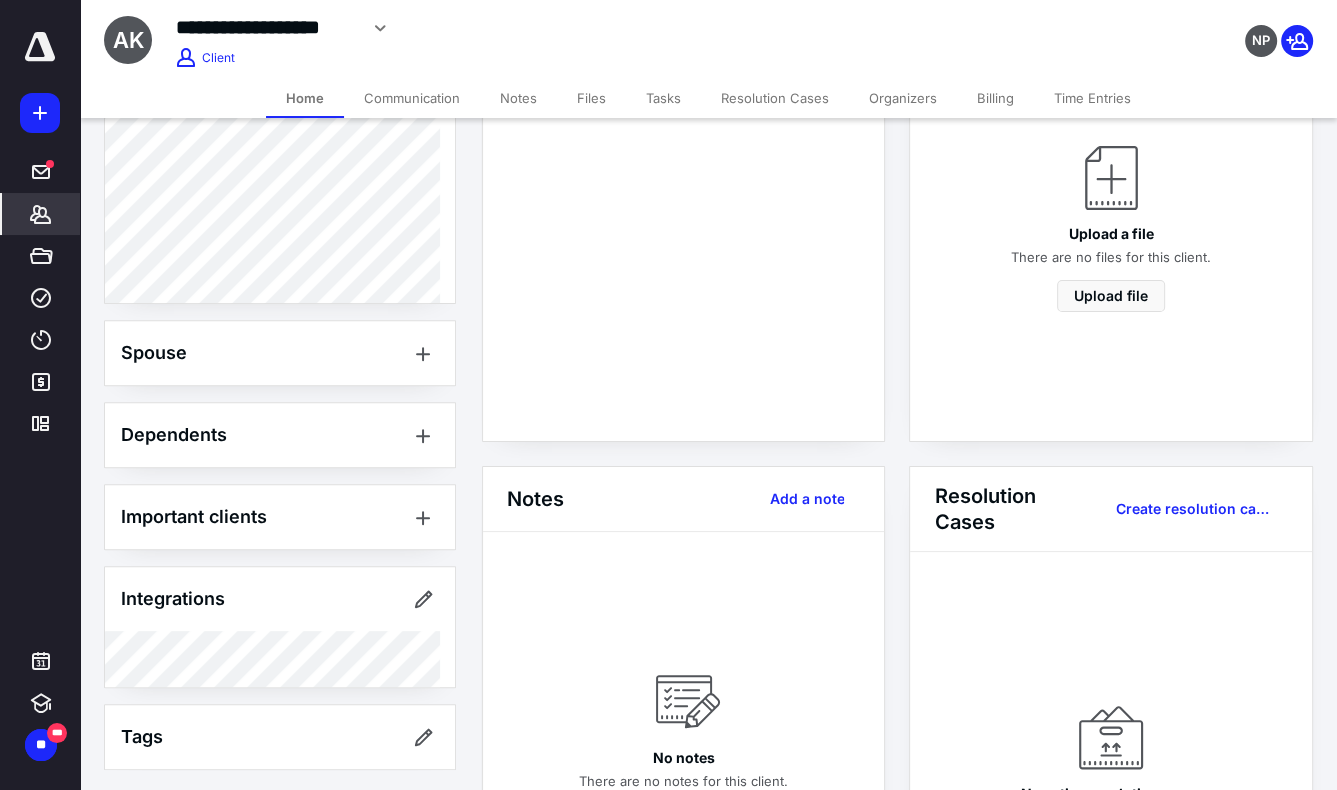 drag, startPoint x: 74, startPoint y: 53, endPoint x: 59, endPoint y: 45, distance: 17 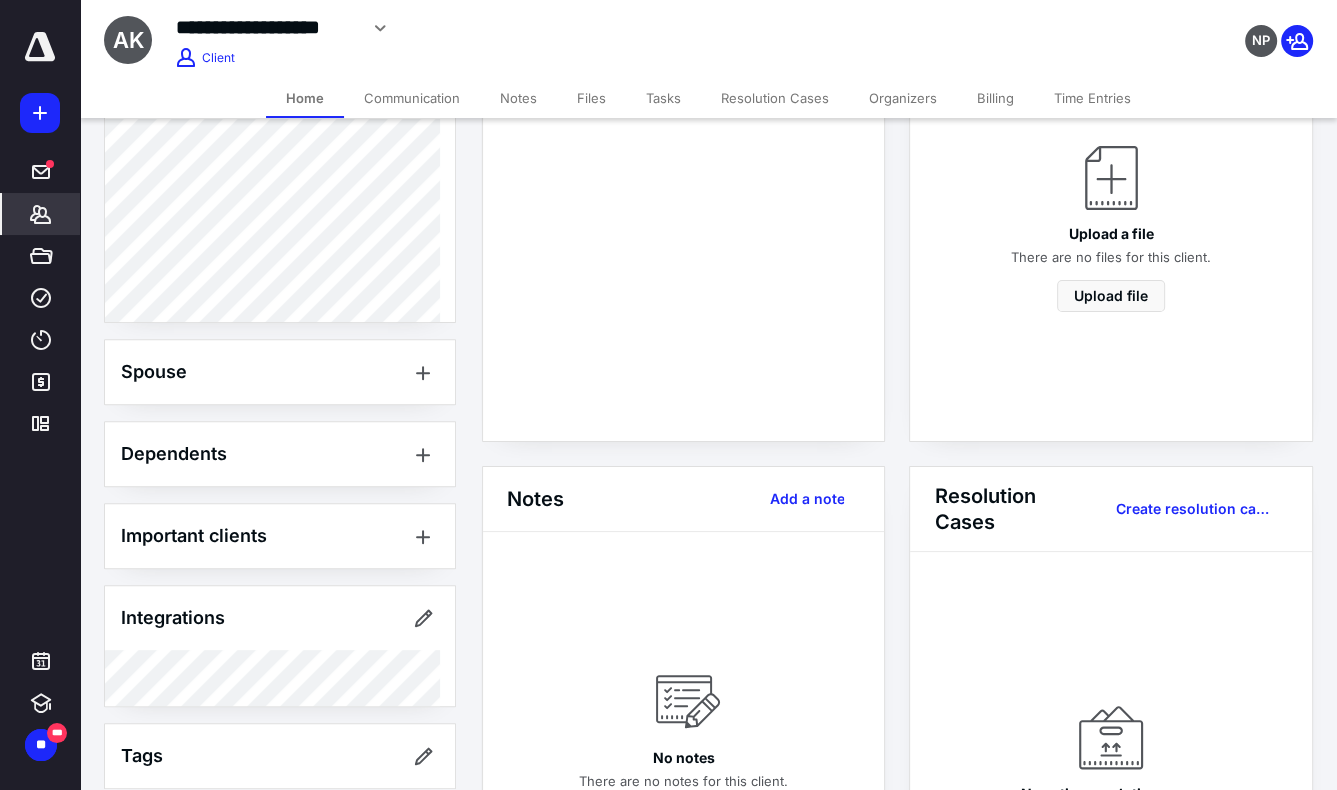 scroll, scrollTop: 640, scrollLeft: 0, axis: vertical 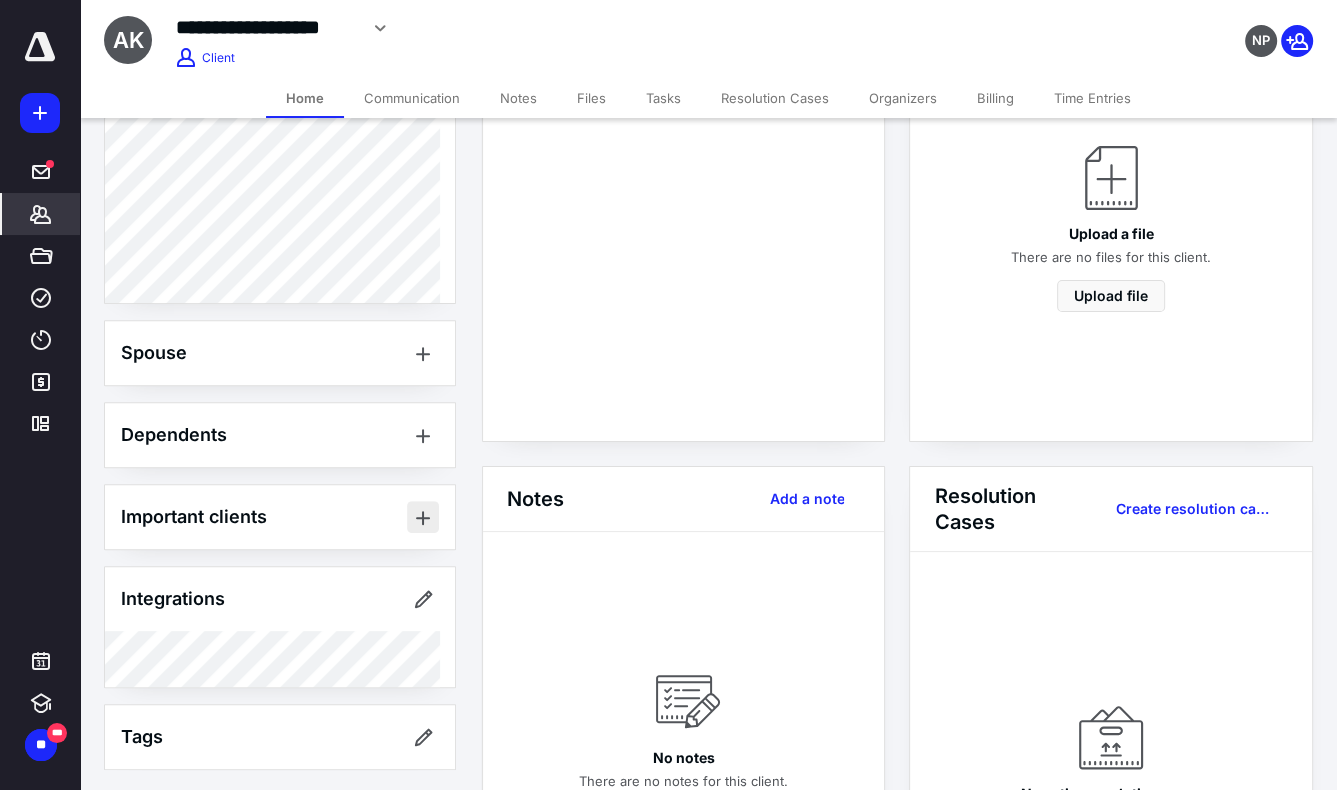 click at bounding box center (423, 517) 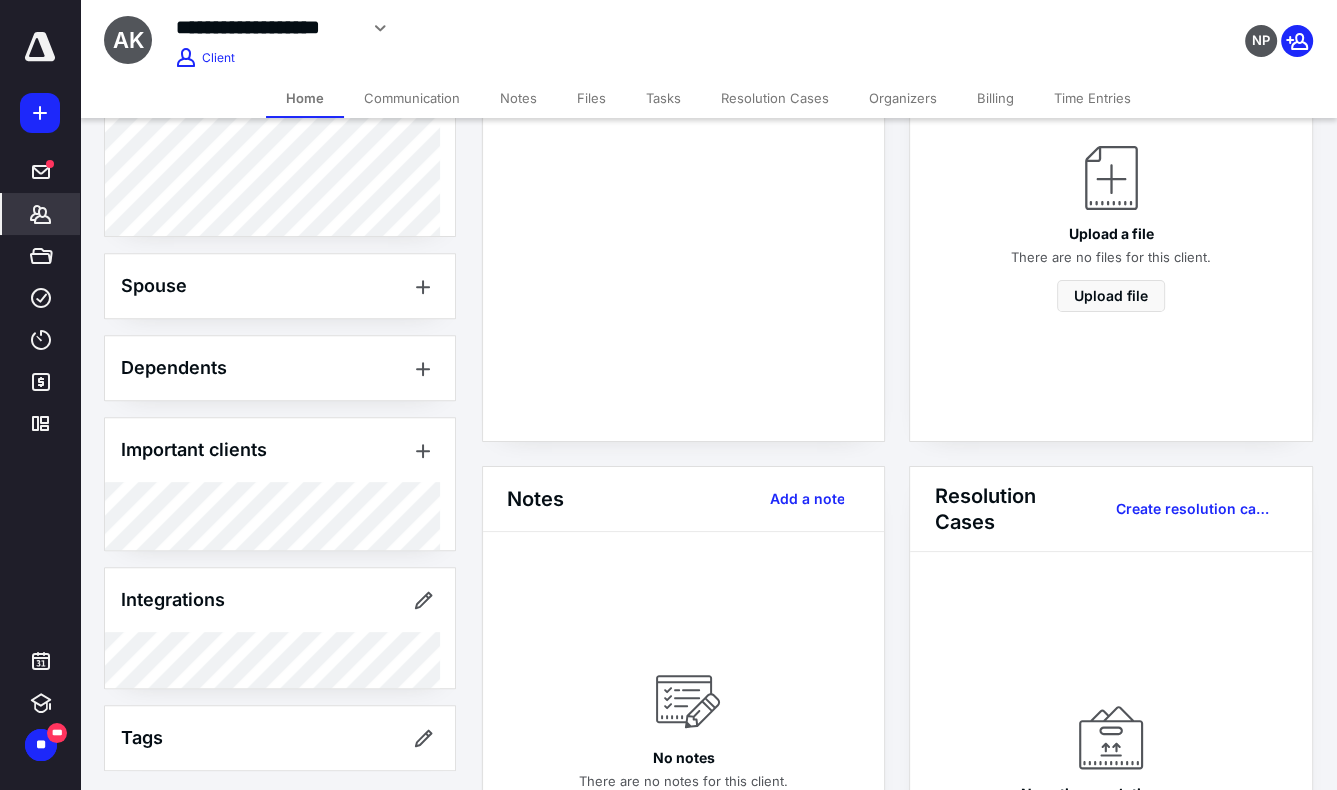 scroll, scrollTop: 607, scrollLeft: 0, axis: vertical 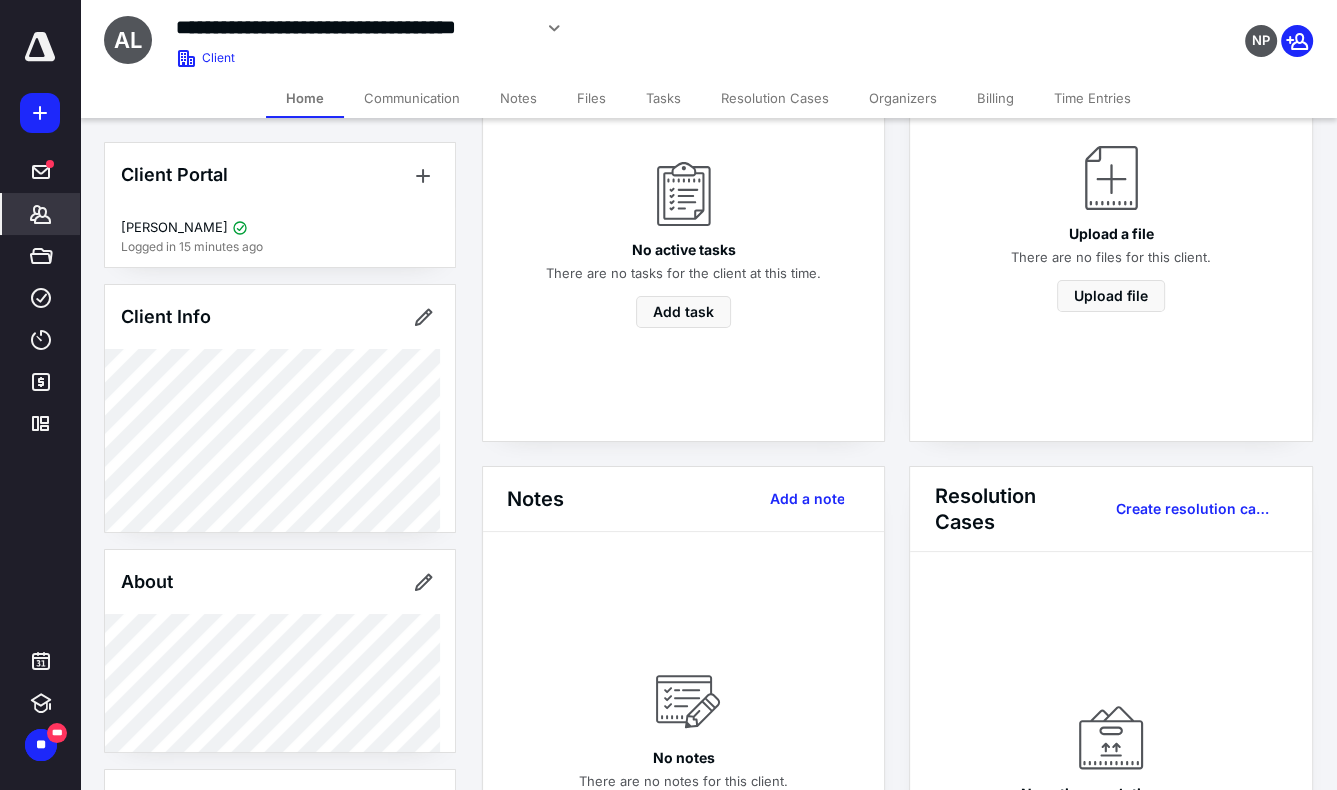 click on "Home" at bounding box center (305, 98) 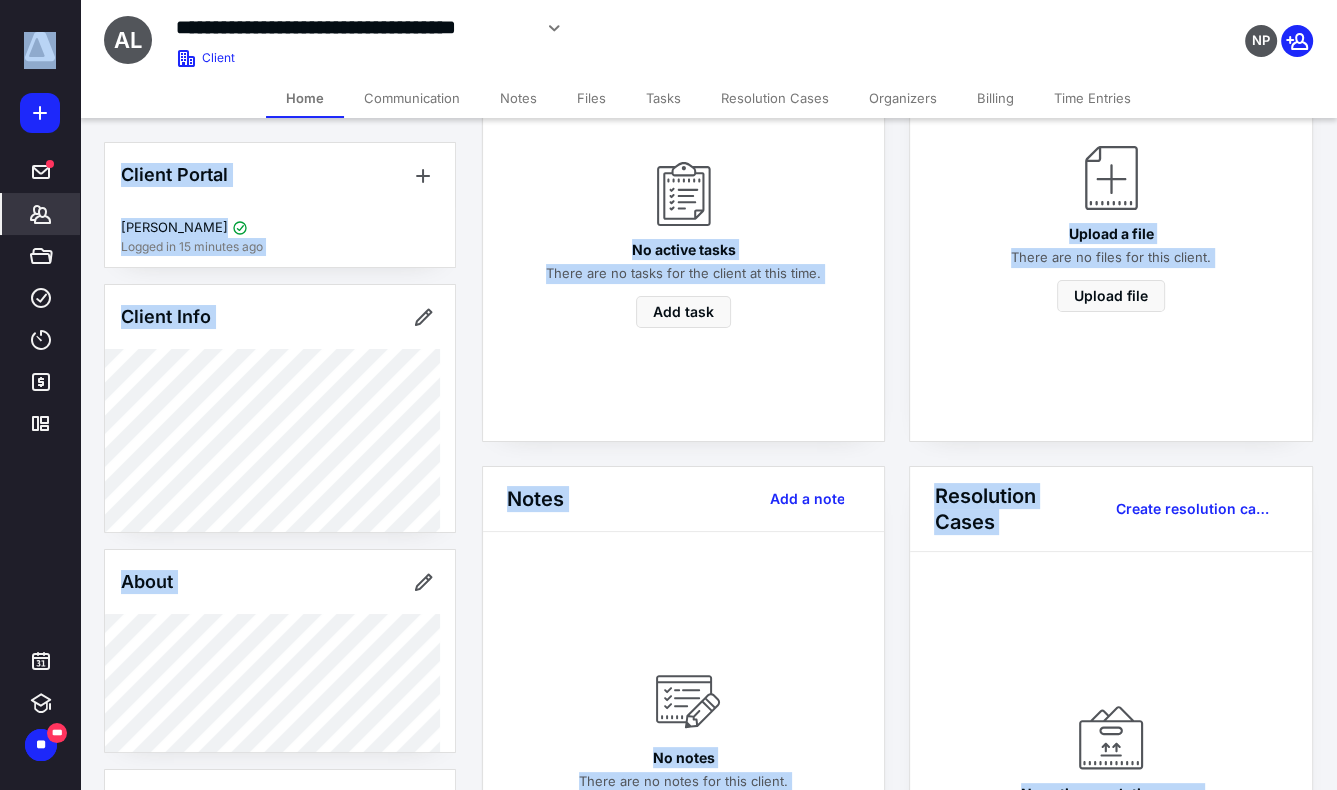 click on "Client Portal" at bounding box center [280, 175] 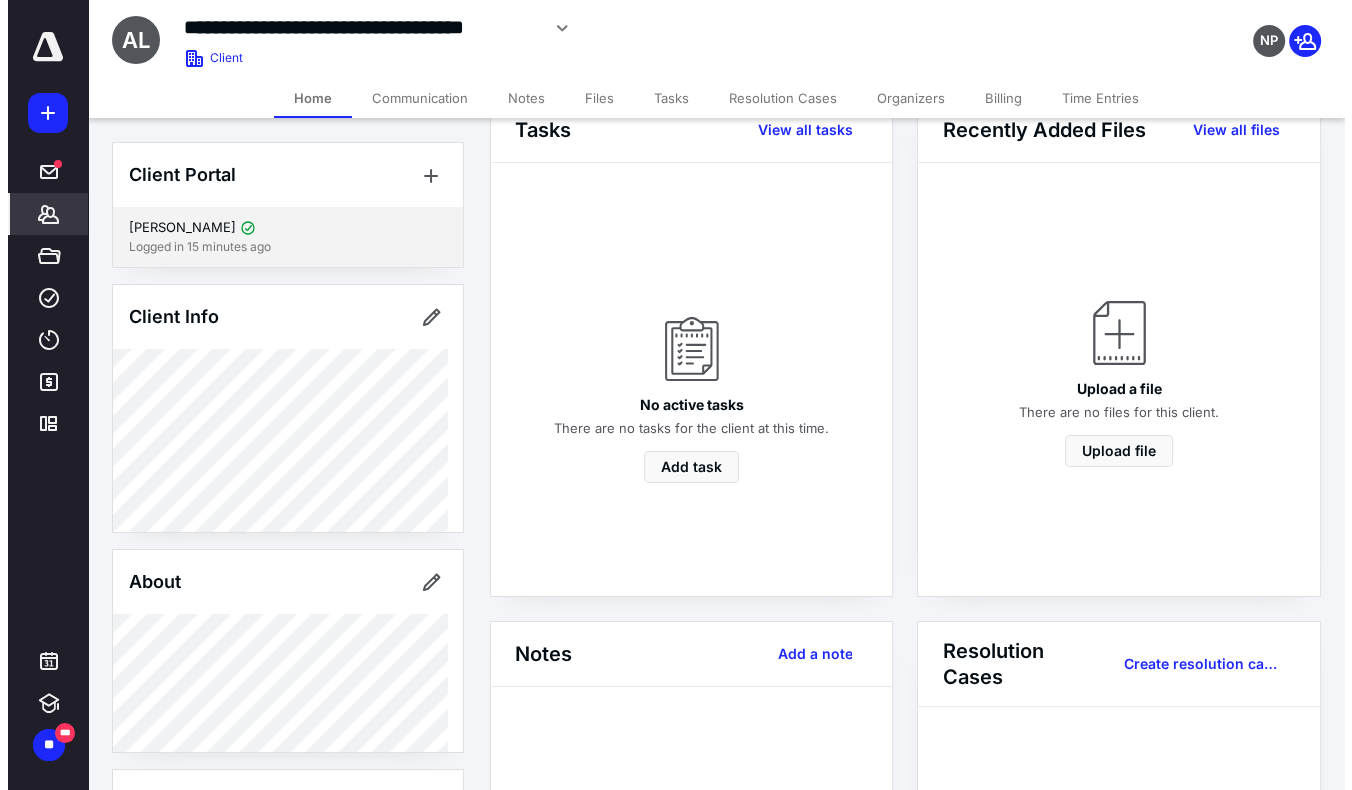 scroll, scrollTop: 0, scrollLeft: 0, axis: both 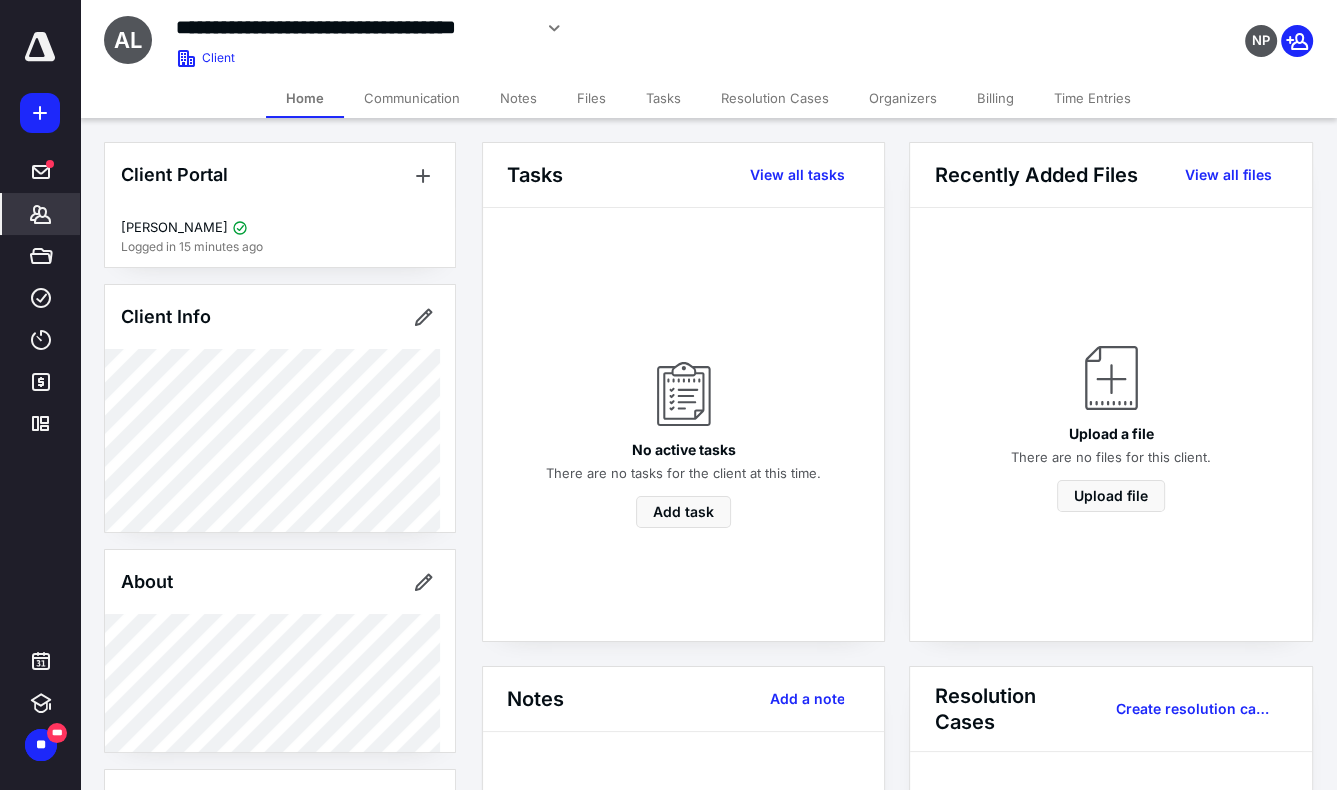 click 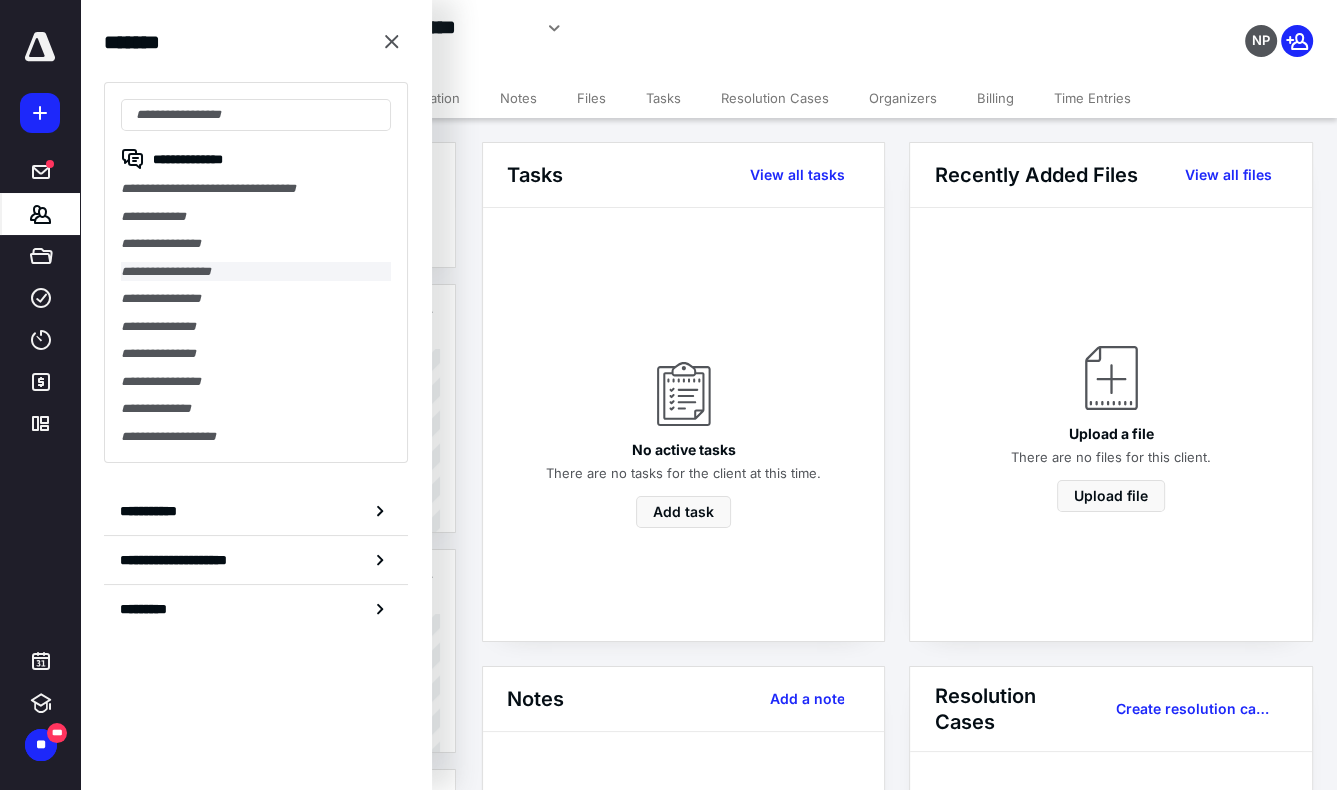 click on "**********" at bounding box center (256, 272) 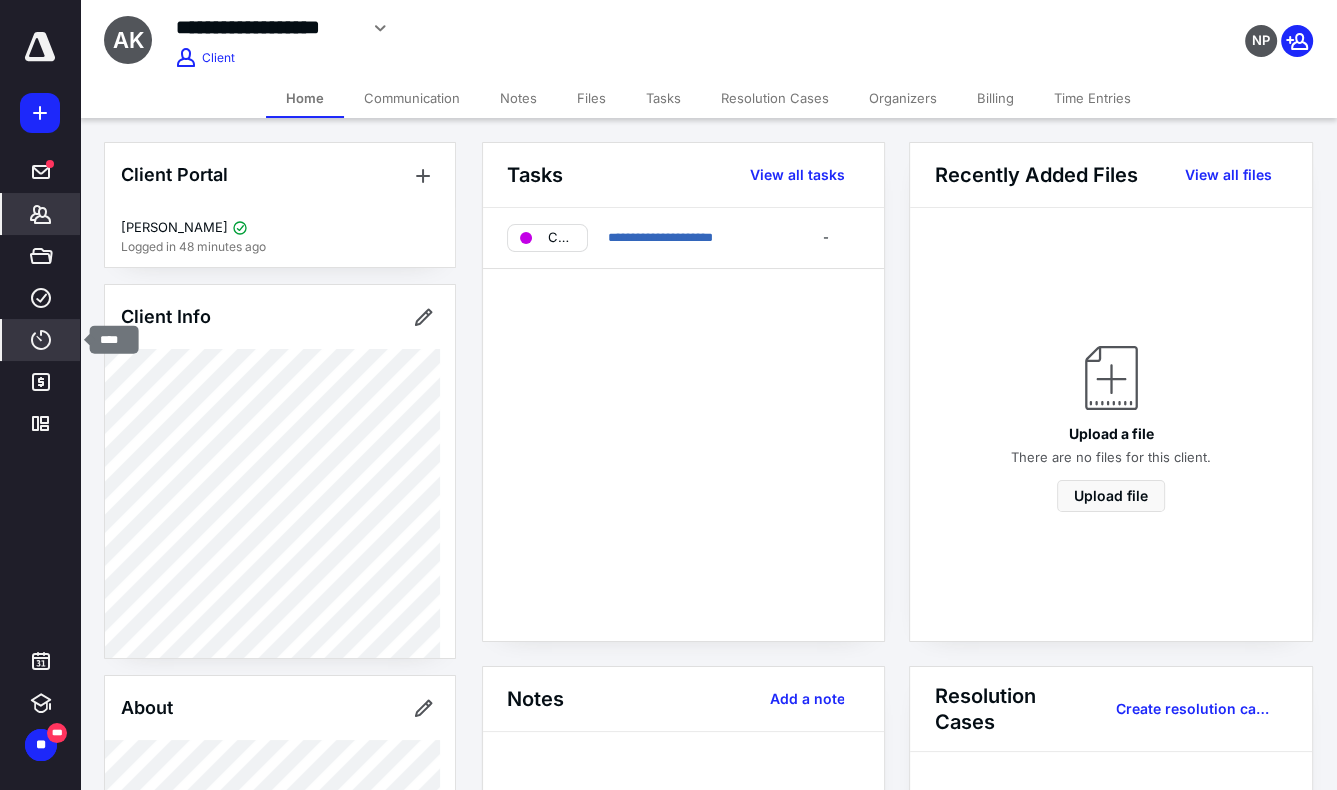click on "****" at bounding box center (41, 340) 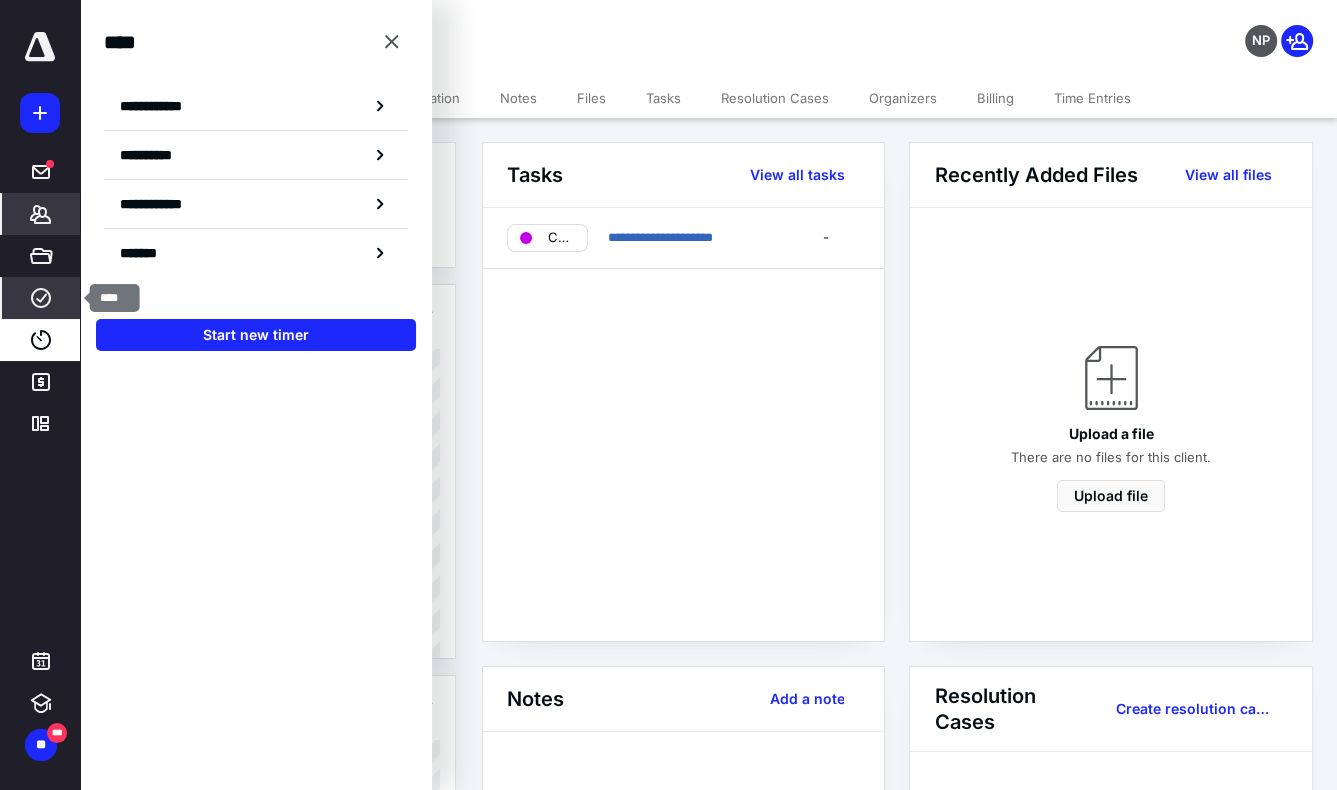 click 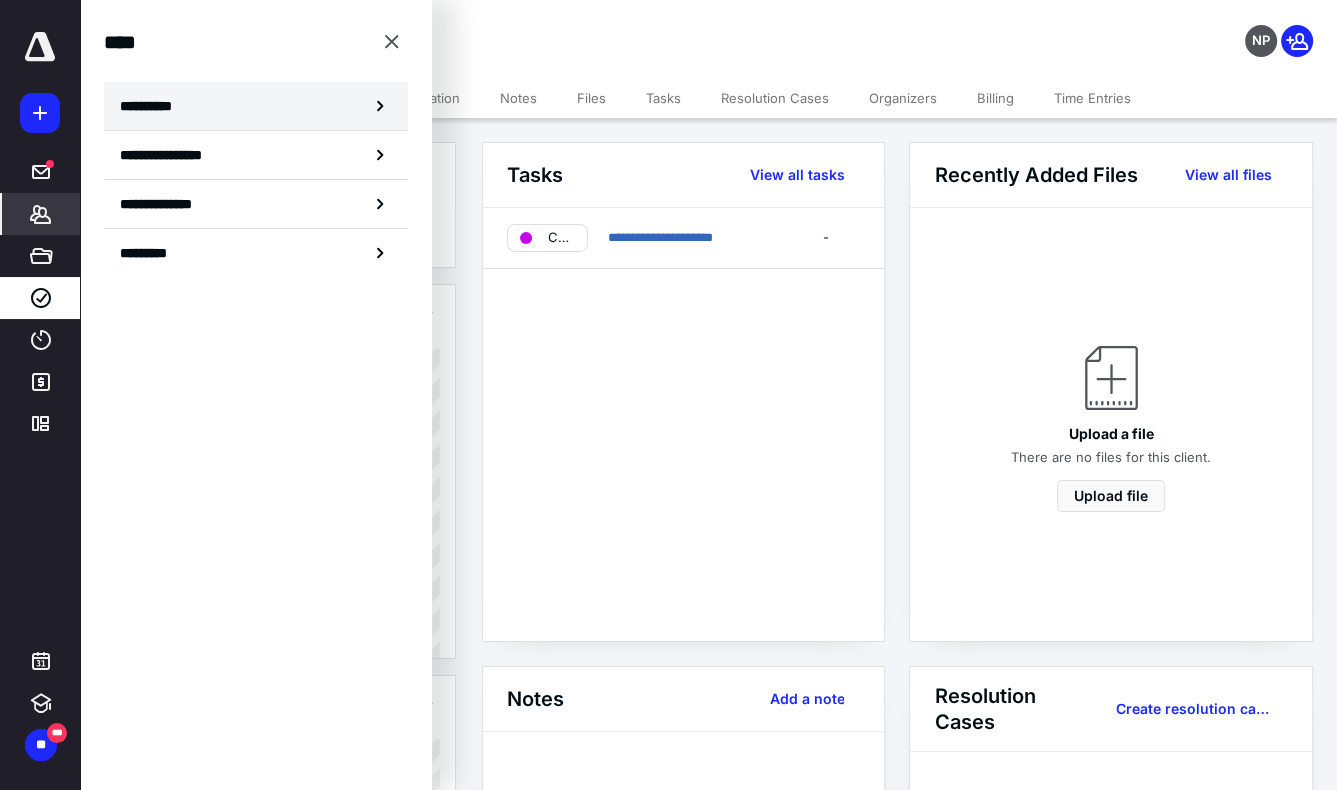 click on "**********" at bounding box center [153, 106] 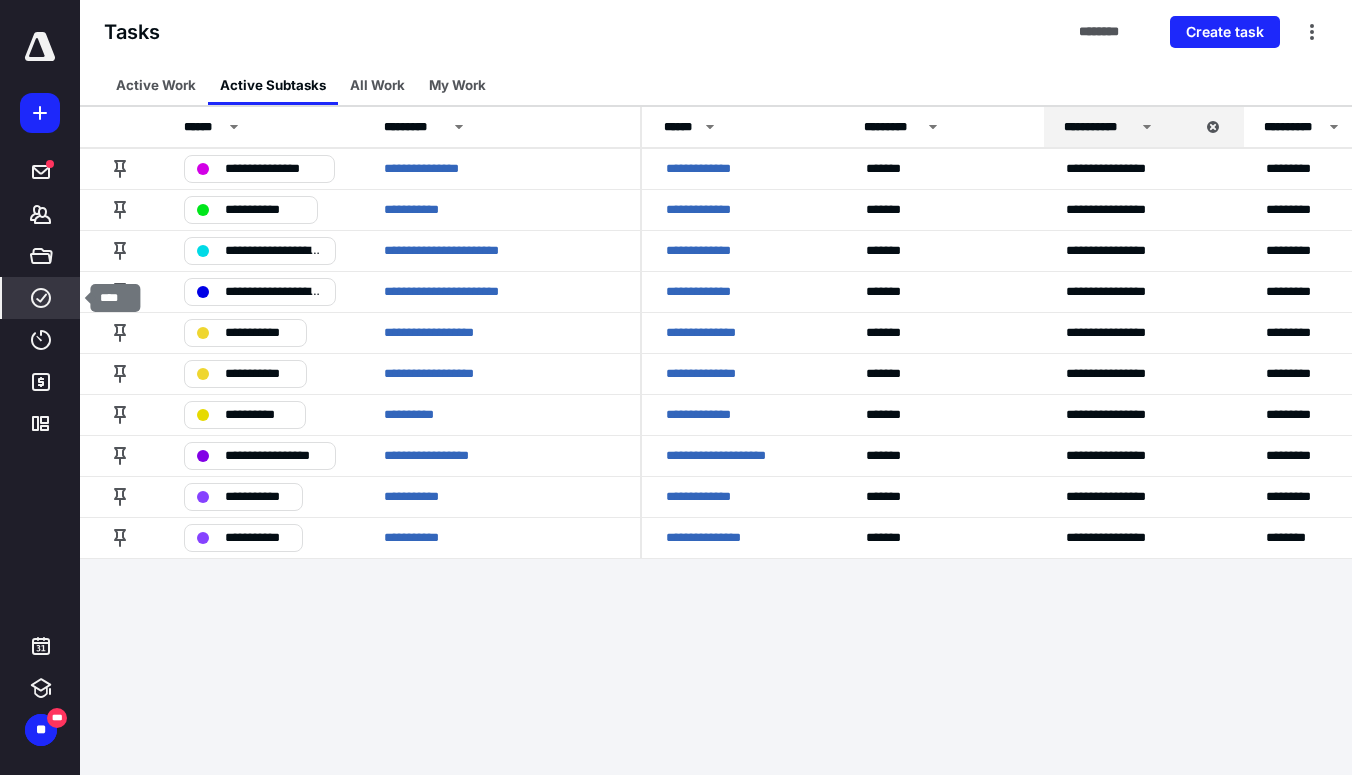 click 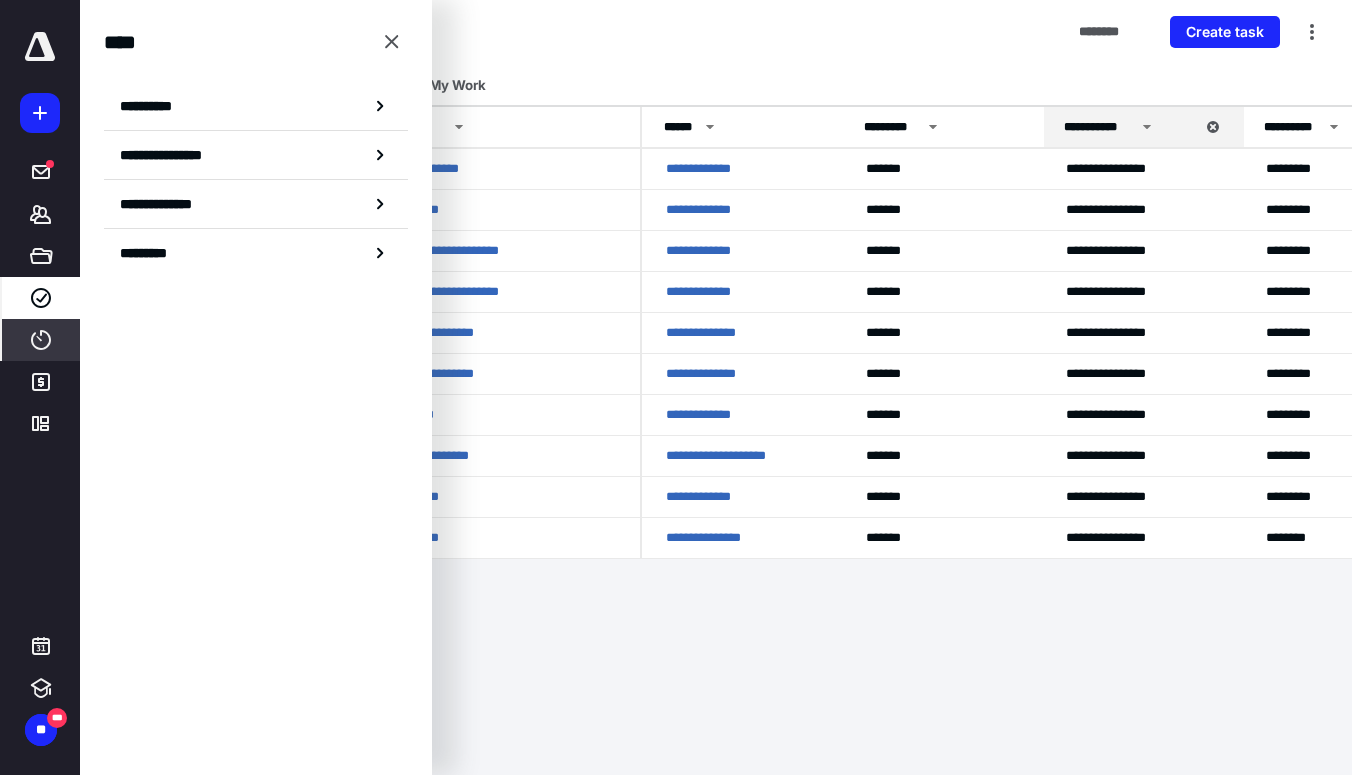 click 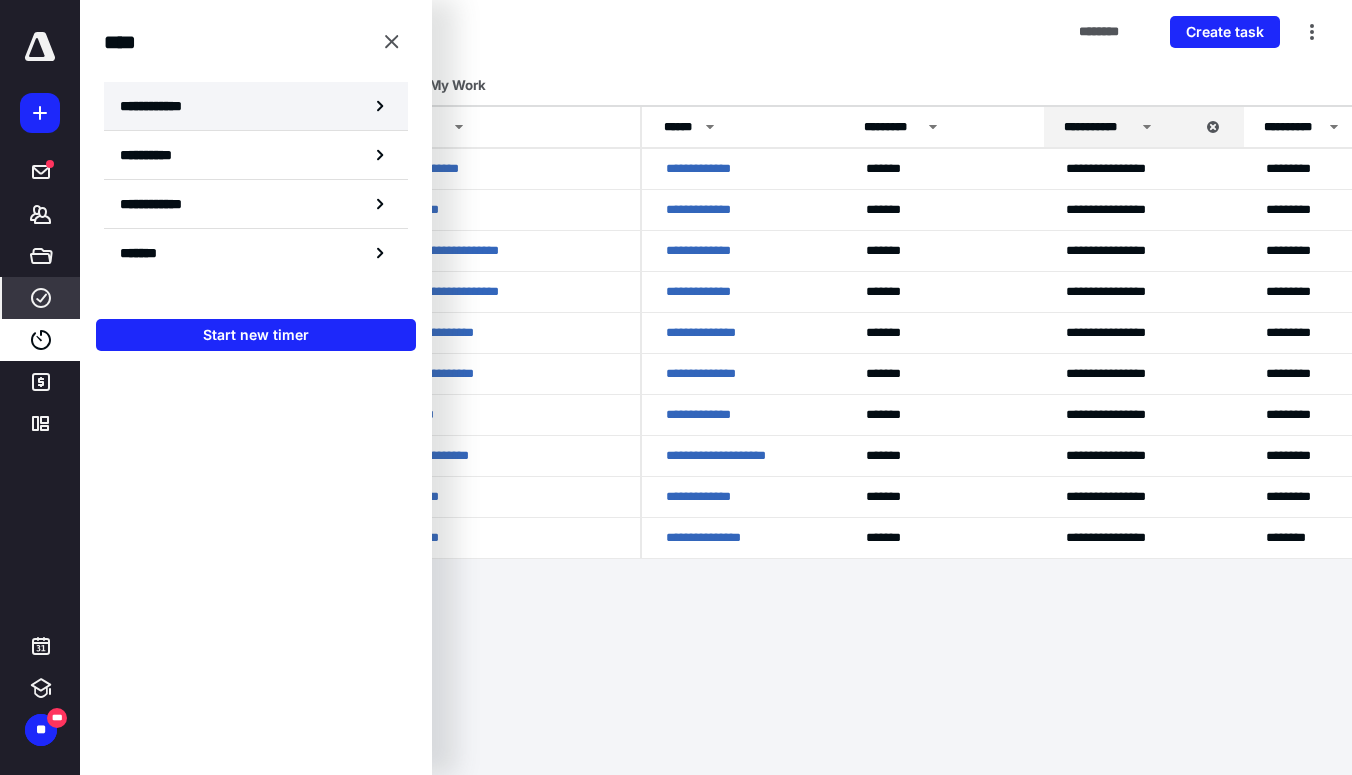 click on "**********" at bounding box center (162, 106) 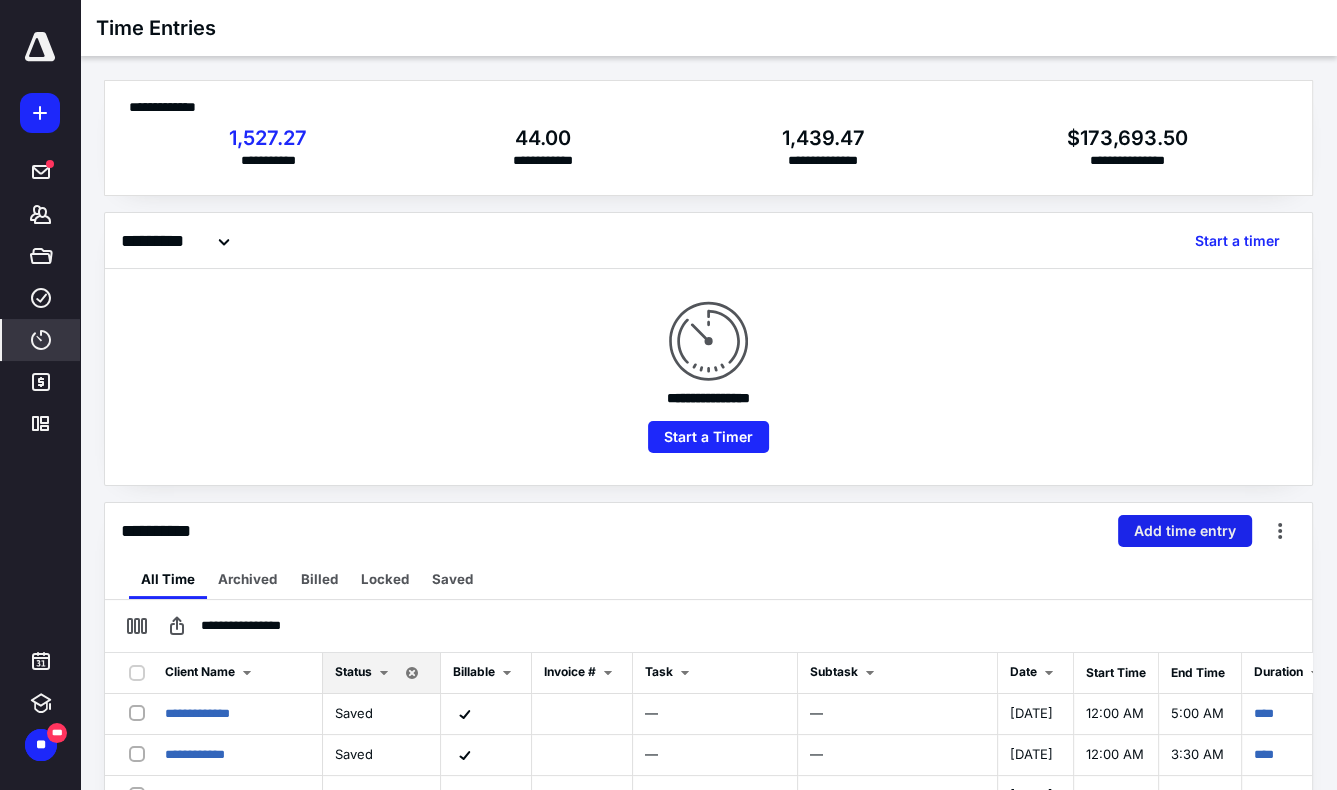 click on "Add time entry" at bounding box center (1185, 531) 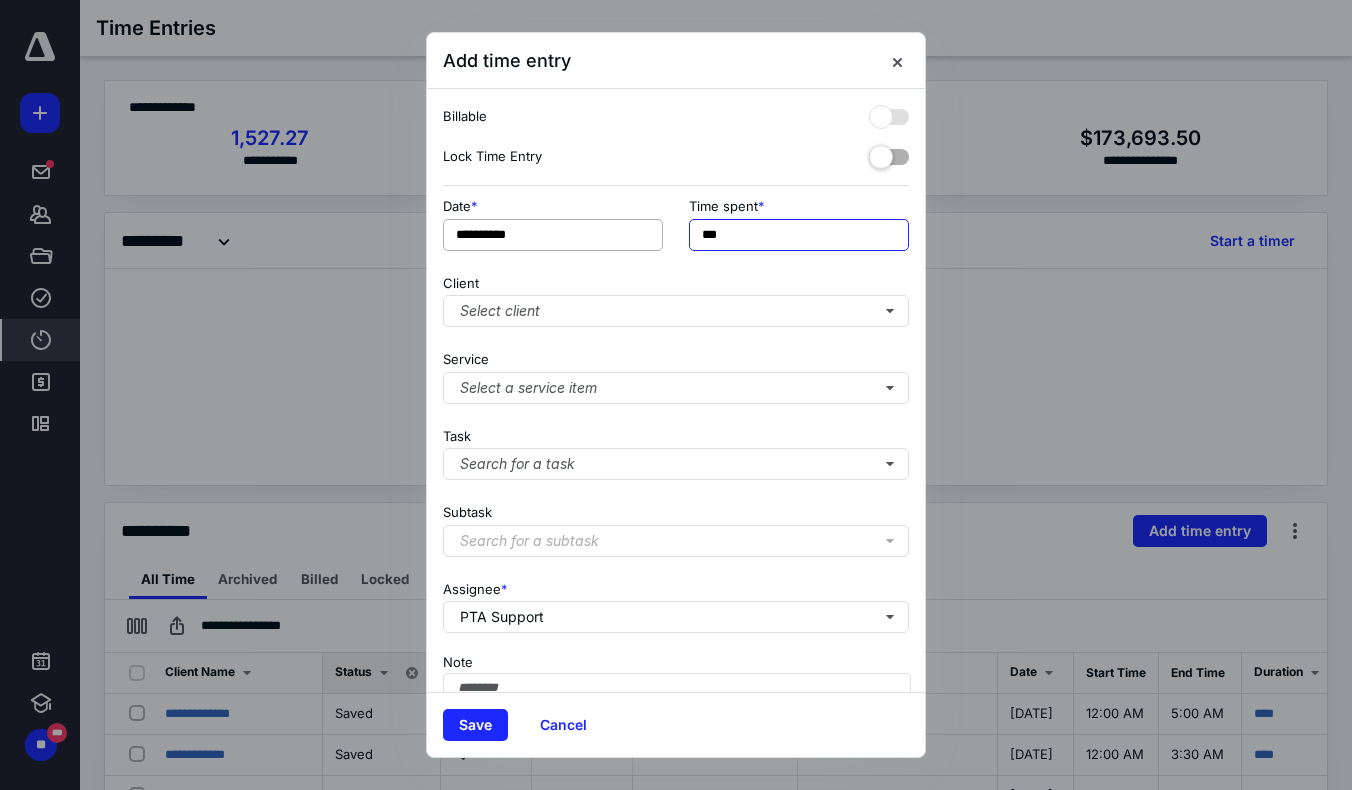 drag, startPoint x: 740, startPoint y: 238, endPoint x: 568, endPoint y: 247, distance: 172.2353 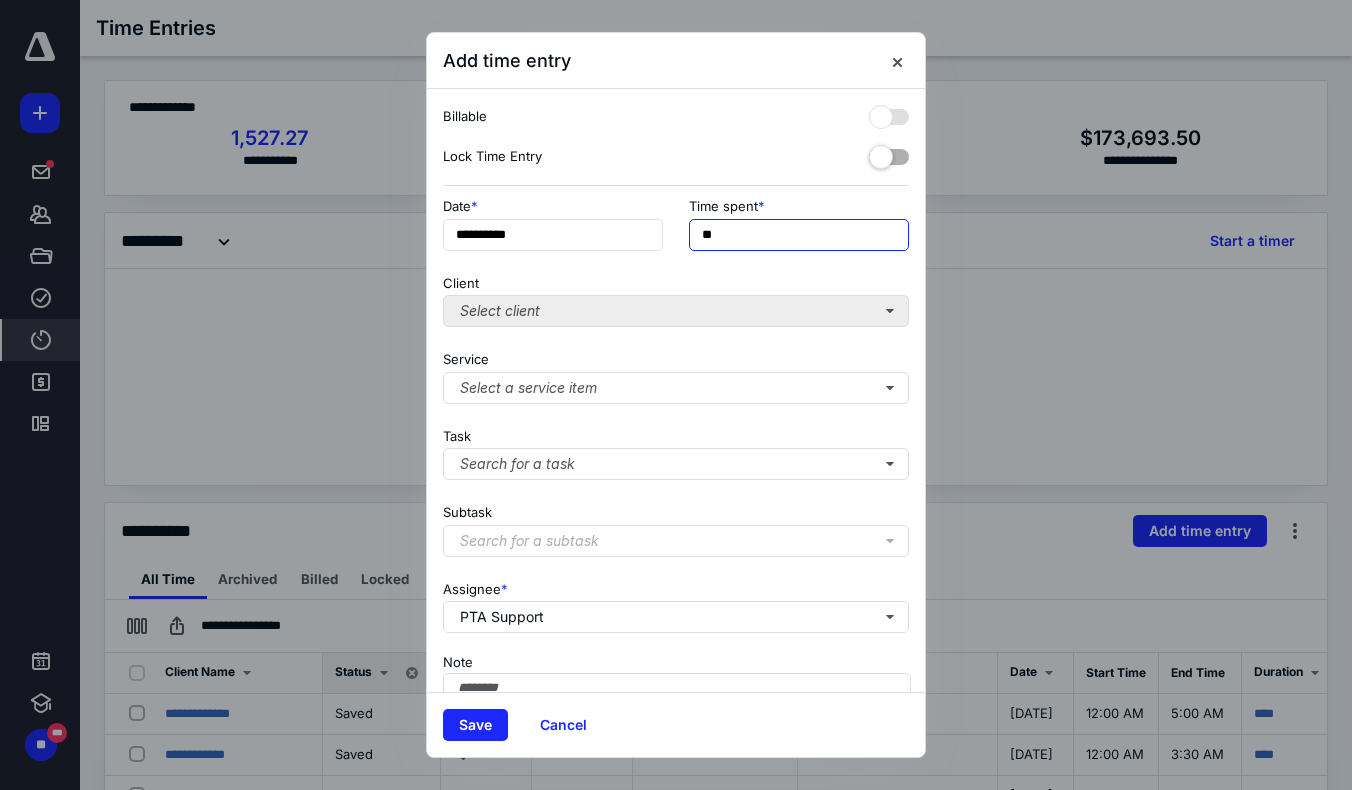type on "**" 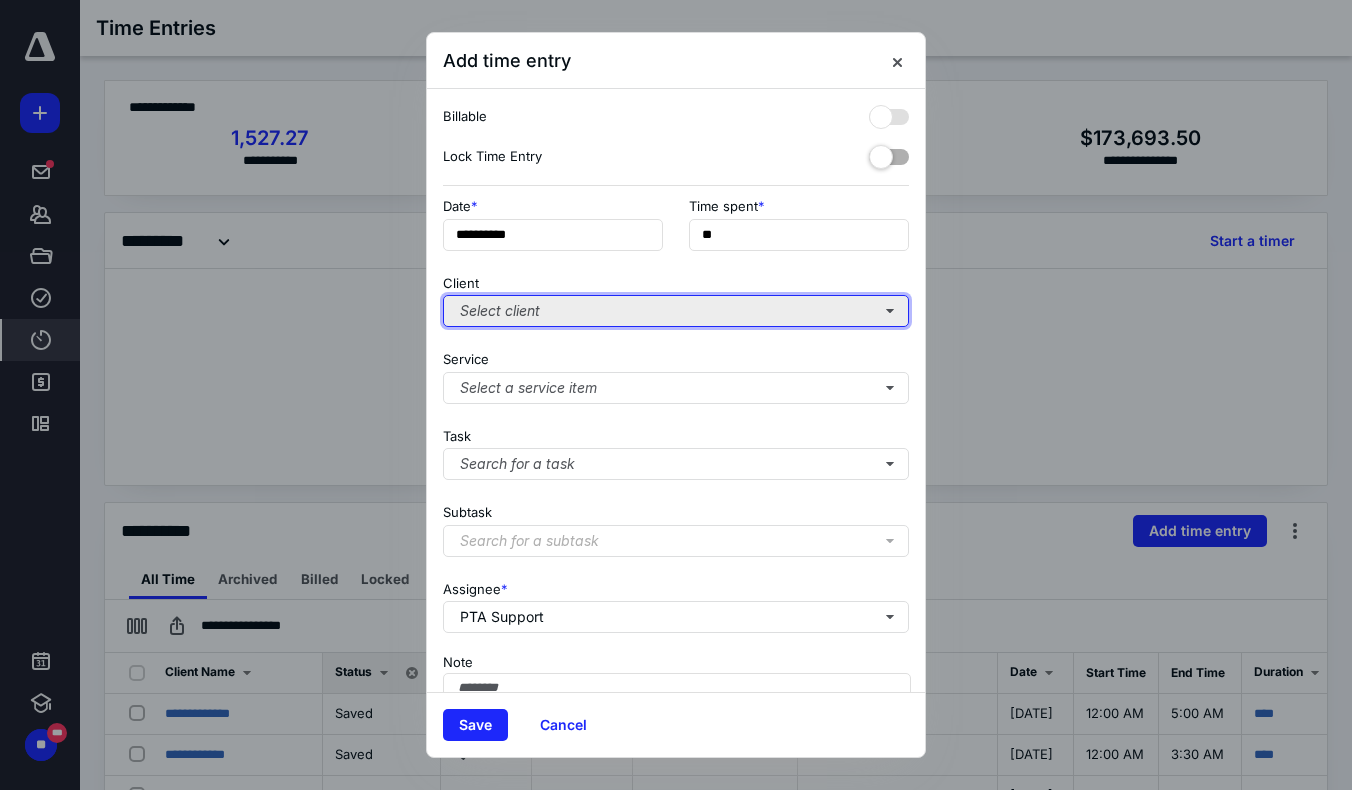 click on "Select client" at bounding box center (676, 311) 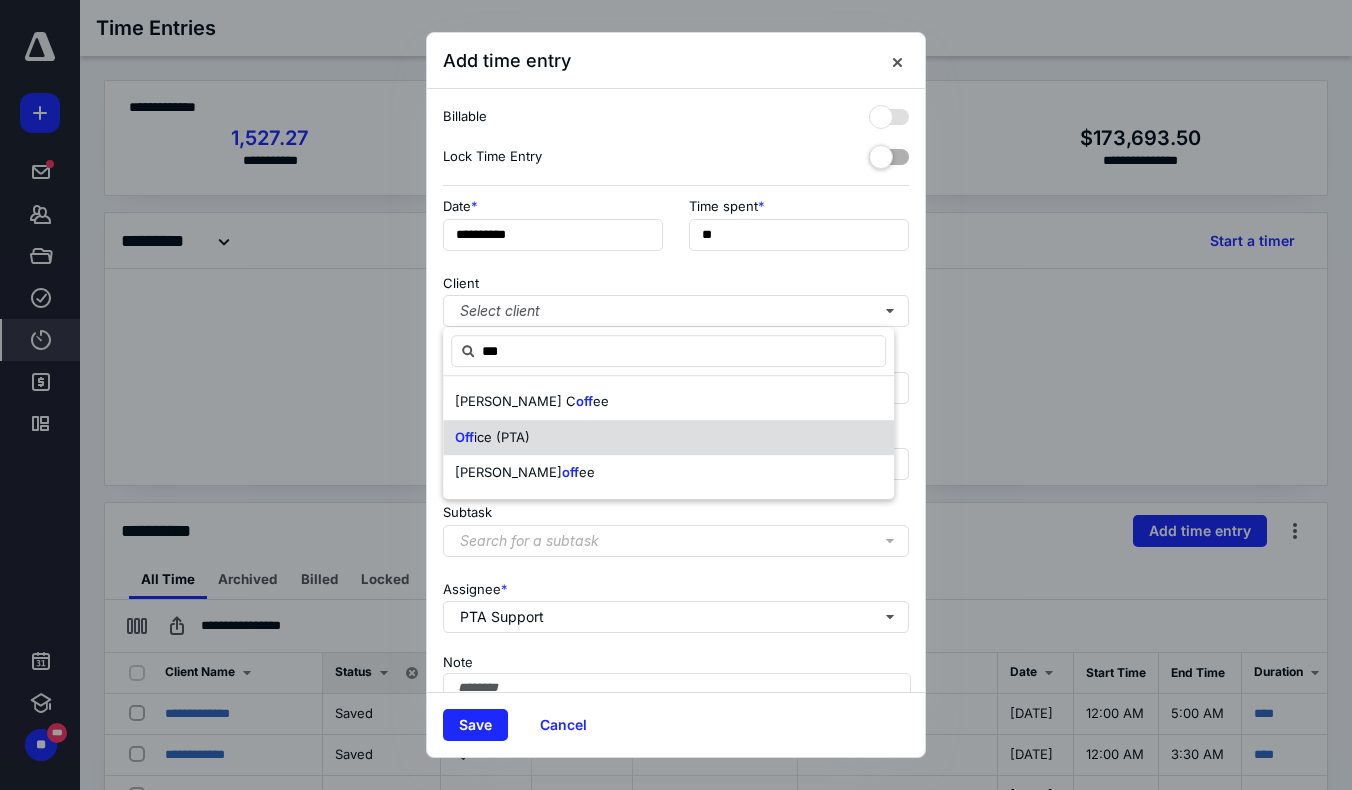 click on "Off ice (PTA)" at bounding box center [668, 438] 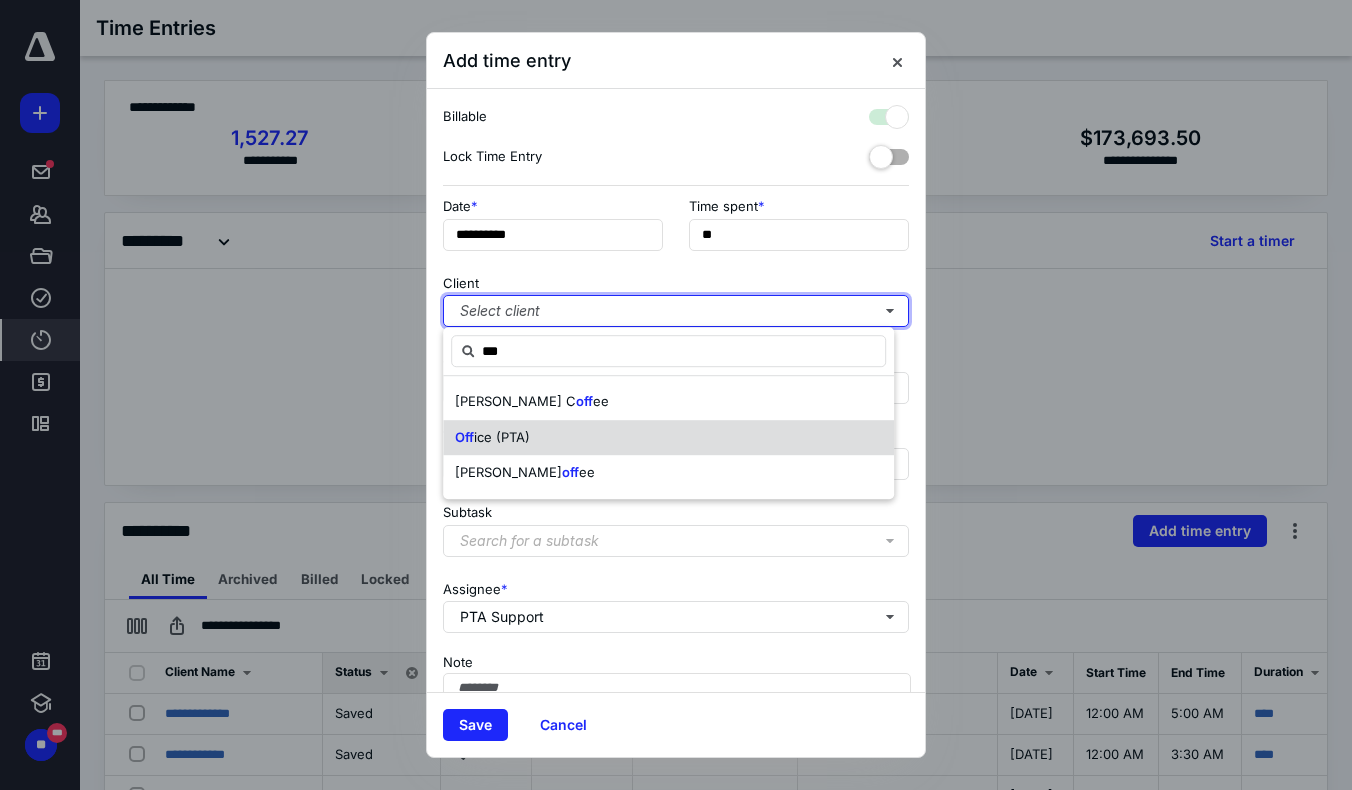 checkbox on "true" 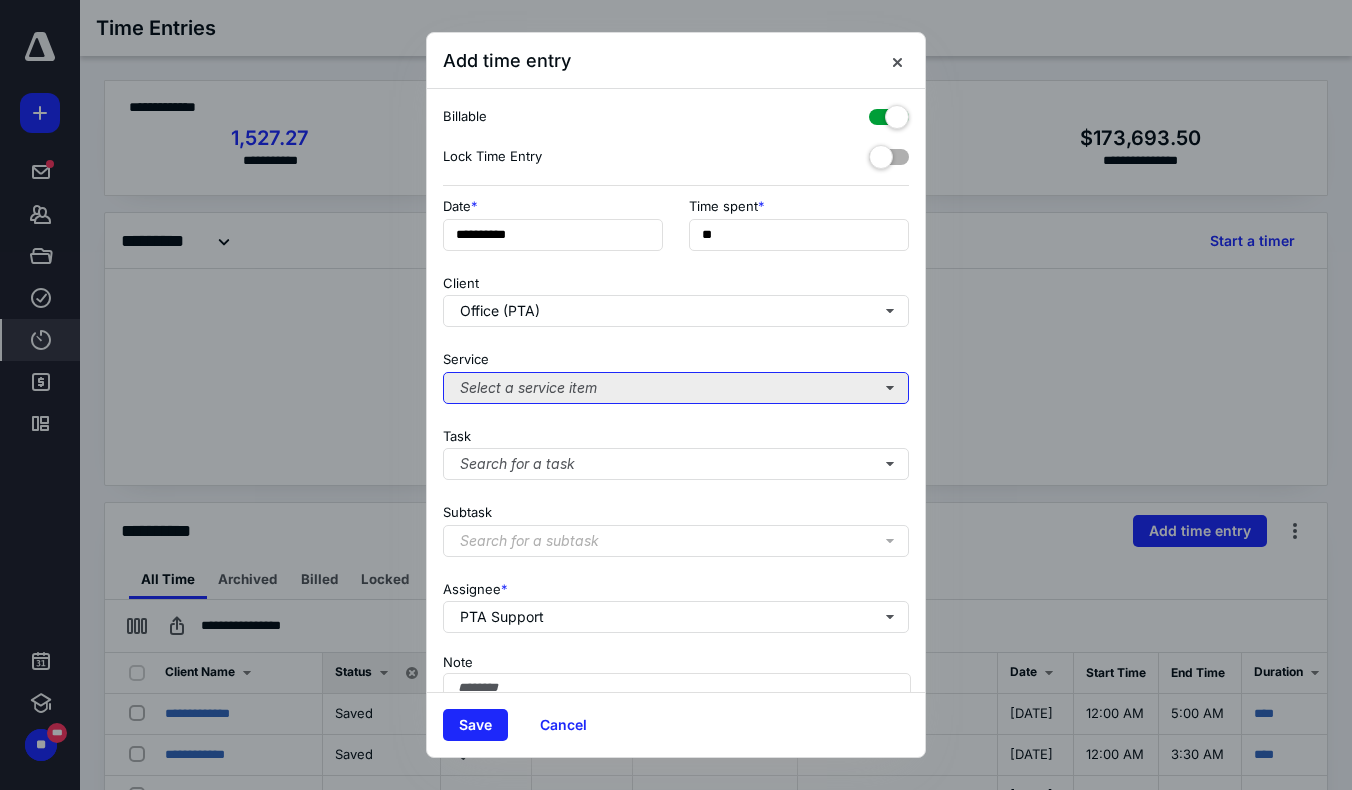 click on "Select a service item" at bounding box center (676, 388) 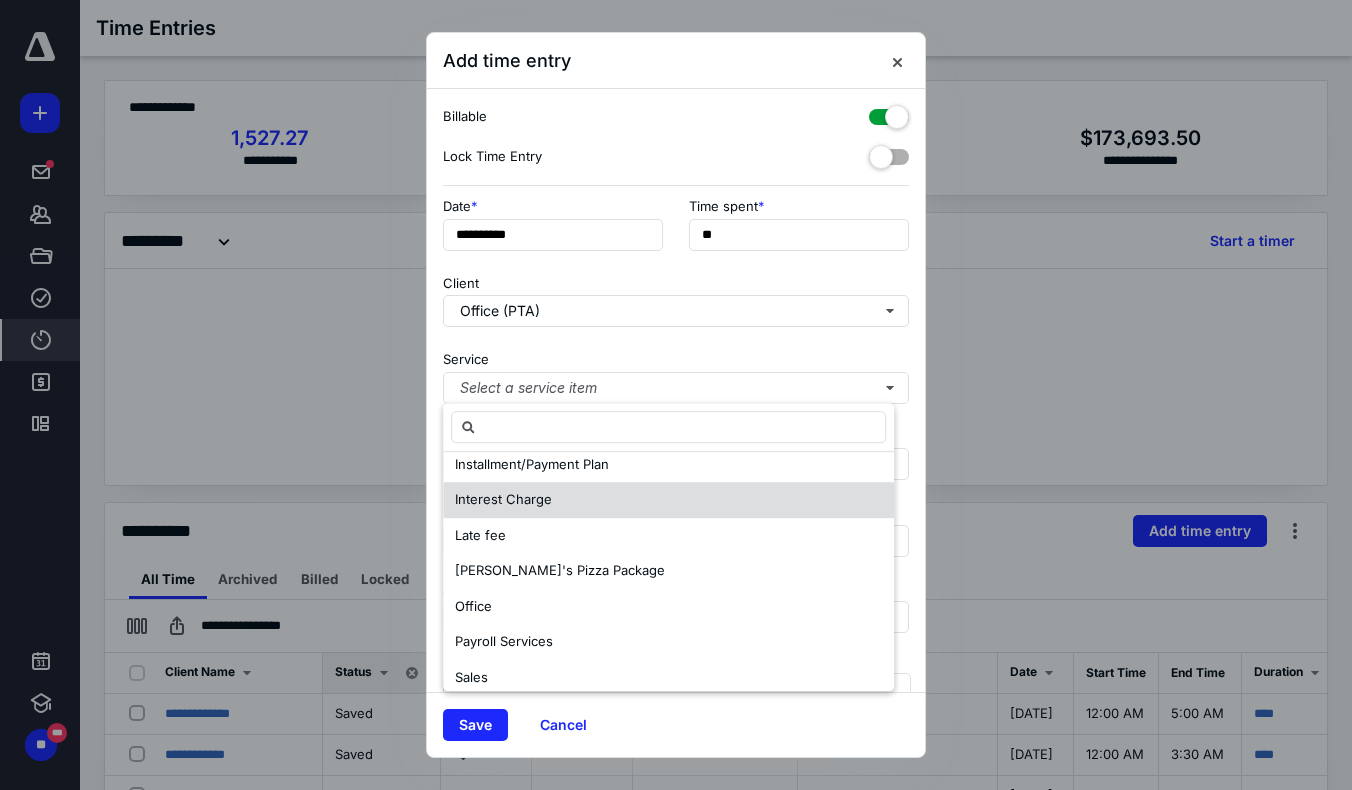 scroll, scrollTop: 267, scrollLeft: 0, axis: vertical 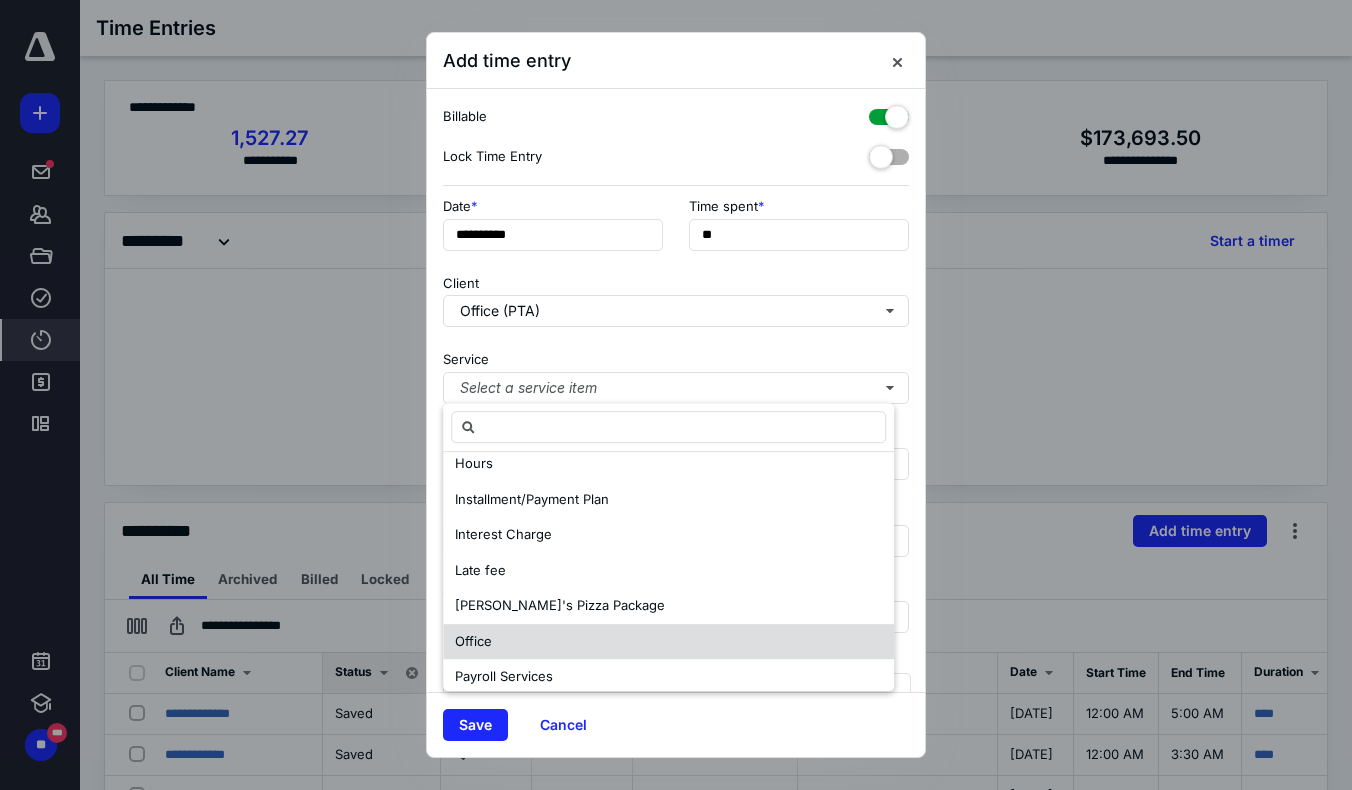 click on "Office" at bounding box center (668, 642) 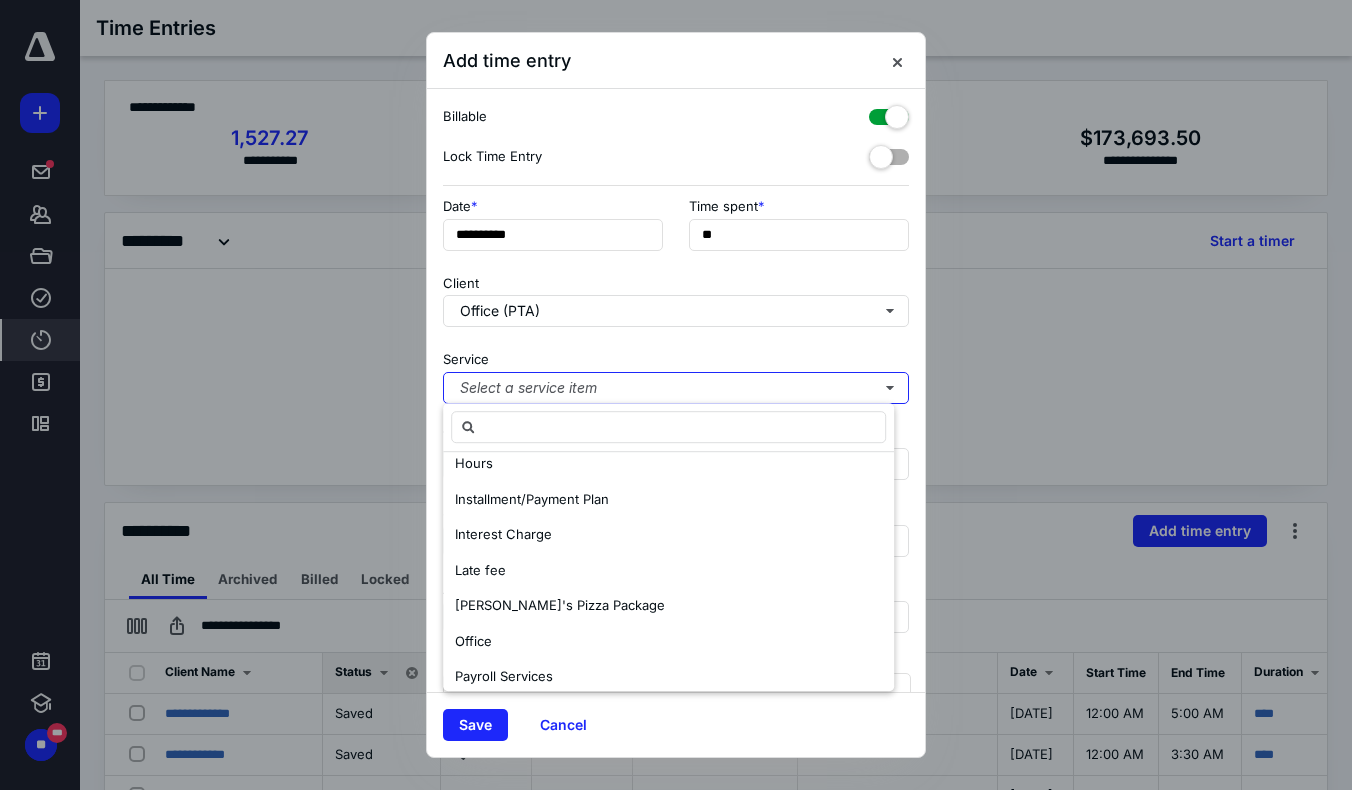 scroll, scrollTop: 0, scrollLeft: 0, axis: both 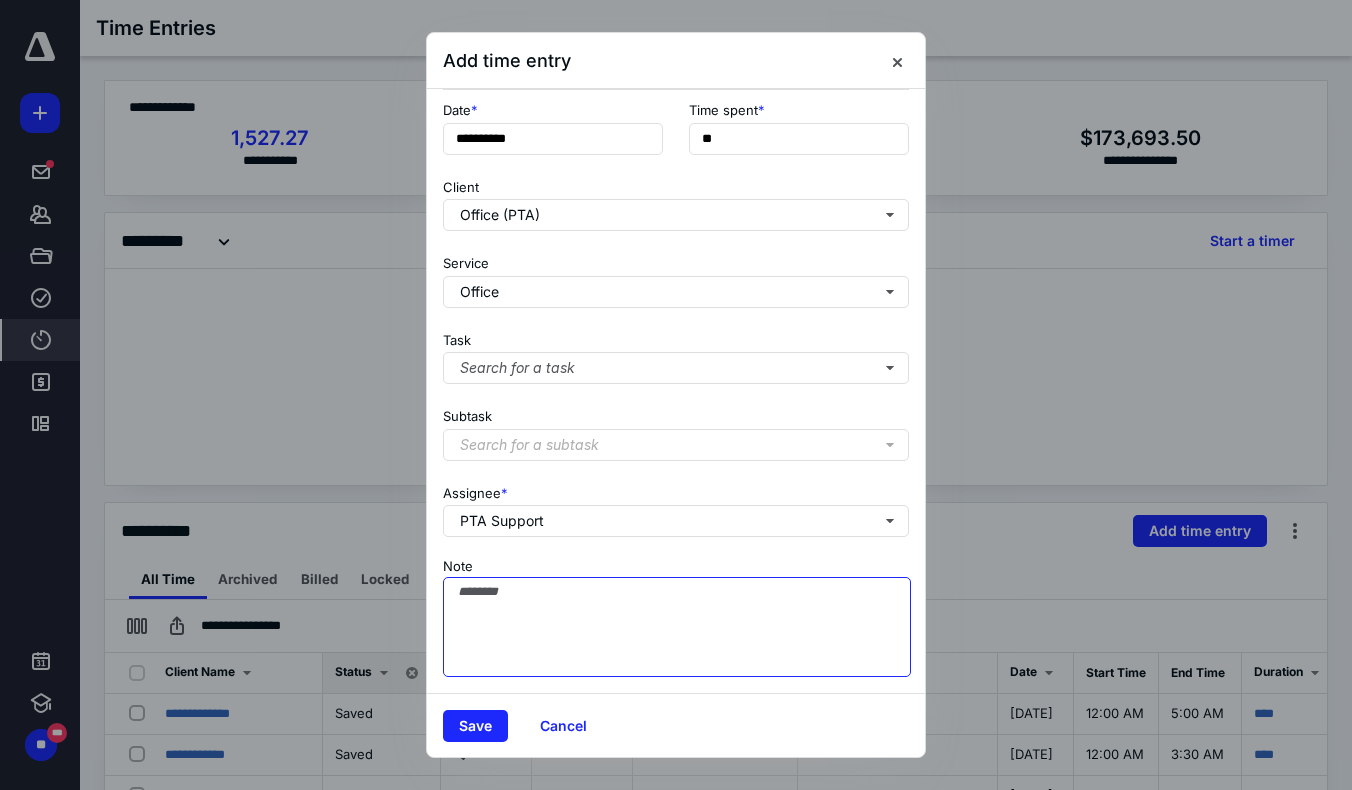 click on "Note" at bounding box center [677, 627] 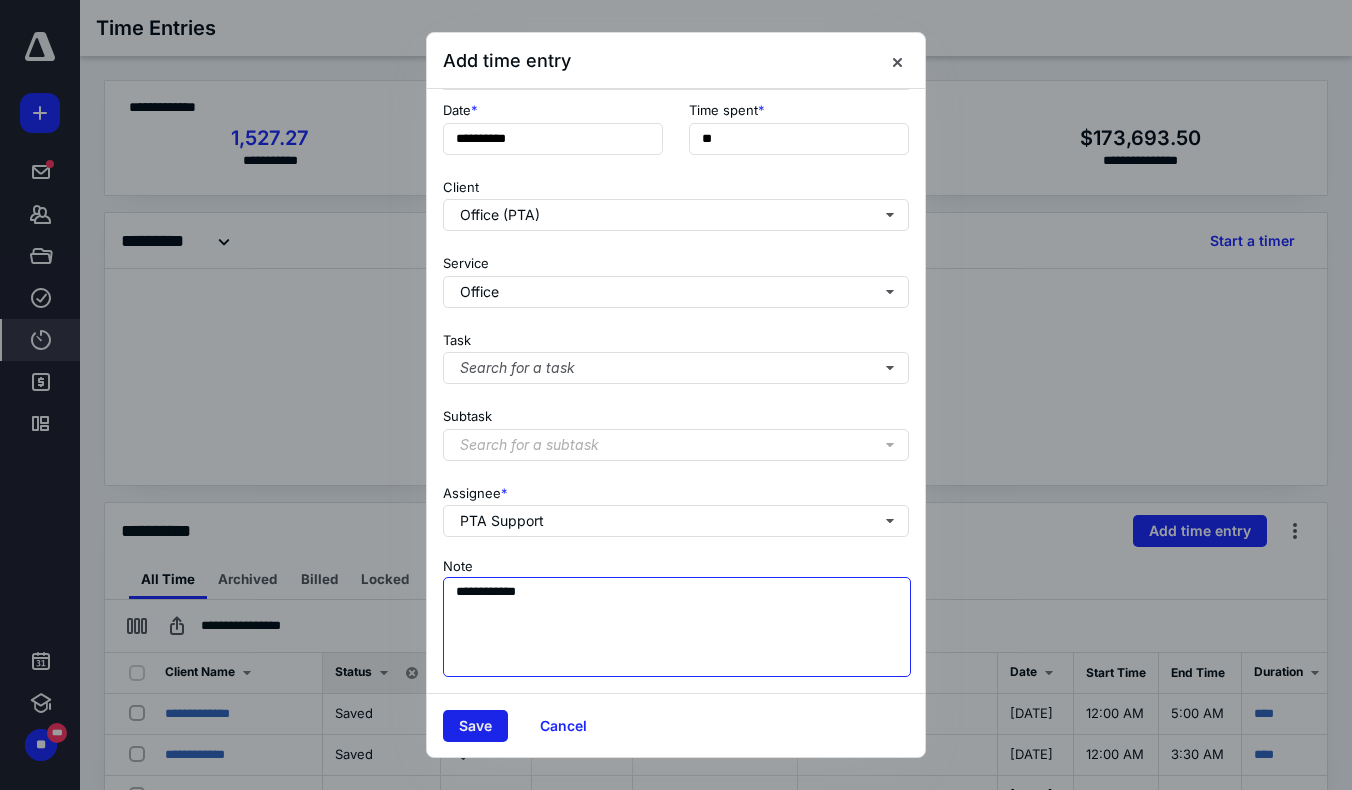 type on "**********" 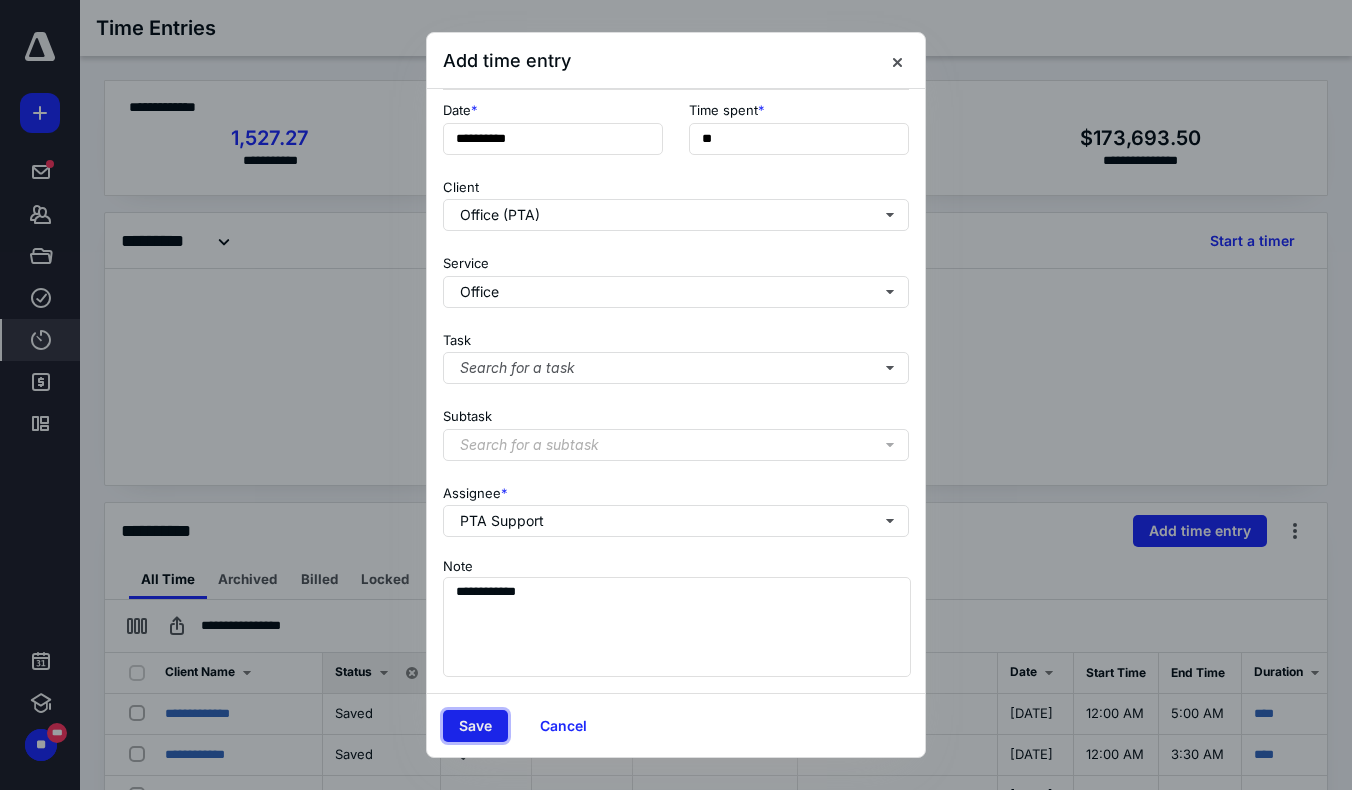 click on "Save" at bounding box center [475, 726] 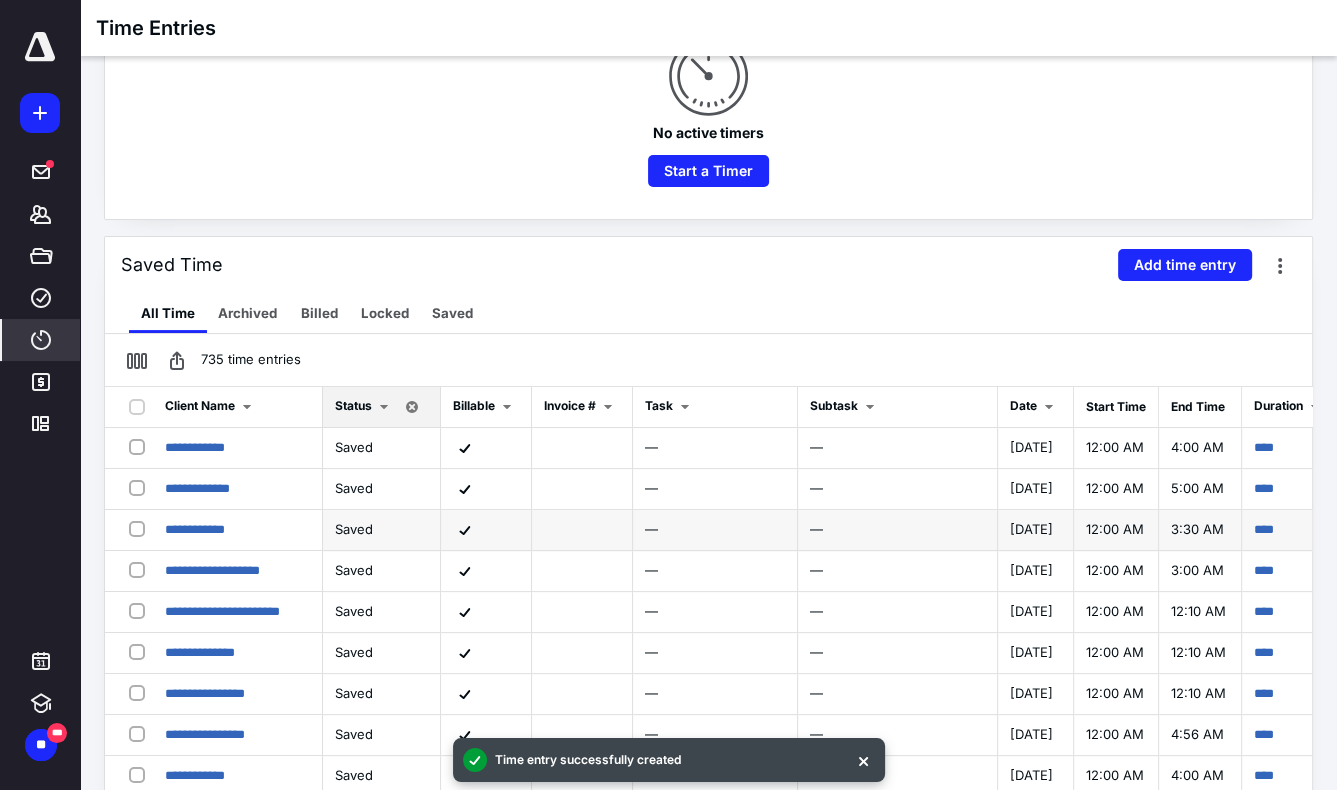 scroll, scrollTop: 300, scrollLeft: 0, axis: vertical 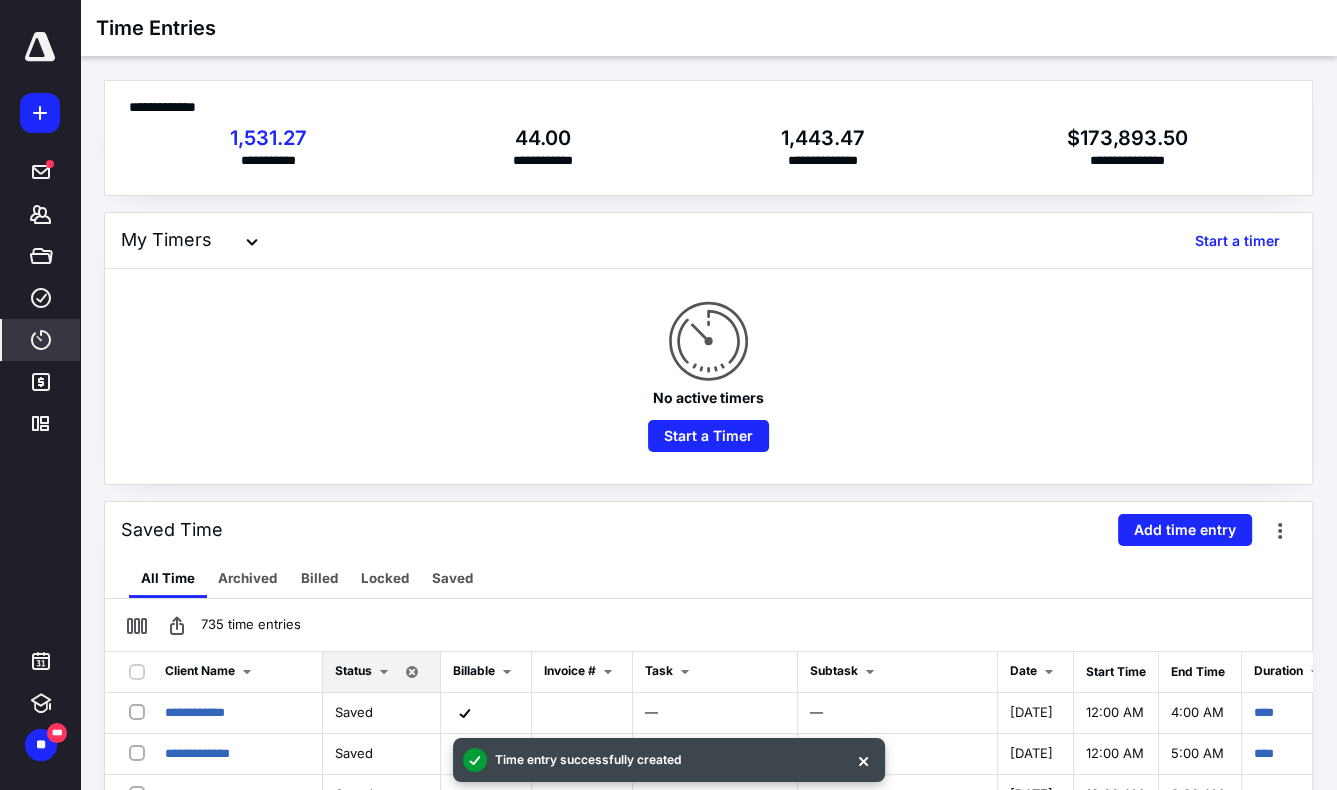 click at bounding box center (40, 47) 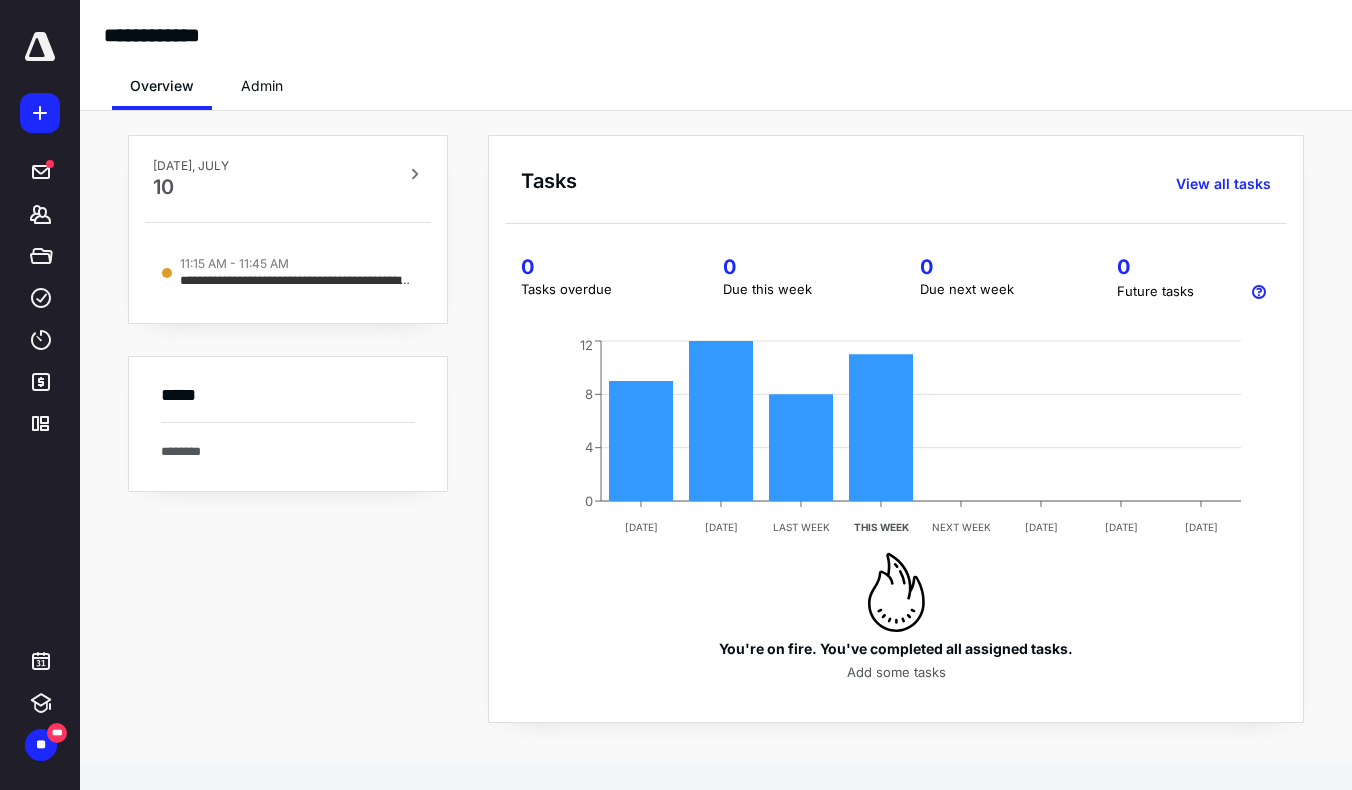 drag, startPoint x: 811, startPoint y: 787, endPoint x: 797, endPoint y: 712, distance: 76.29548 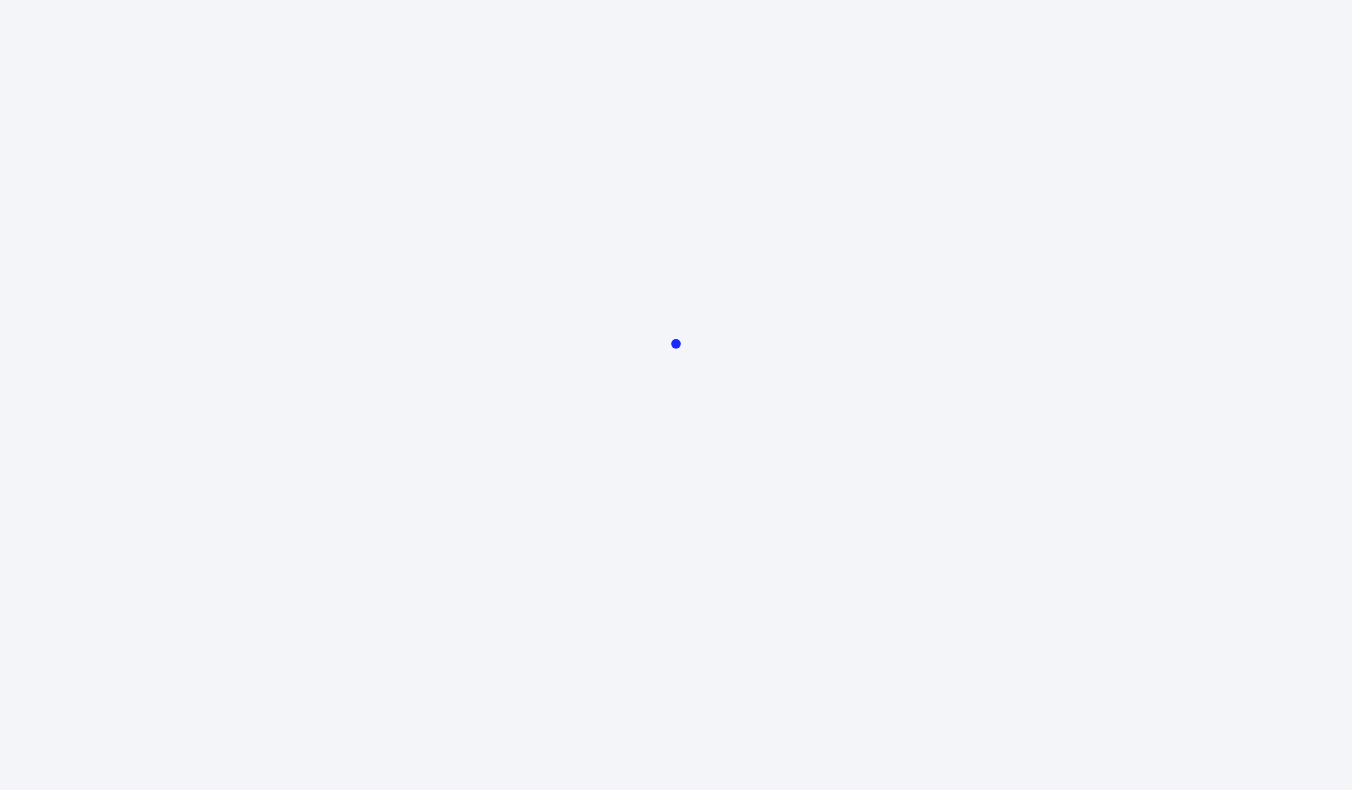 scroll, scrollTop: 0, scrollLeft: 0, axis: both 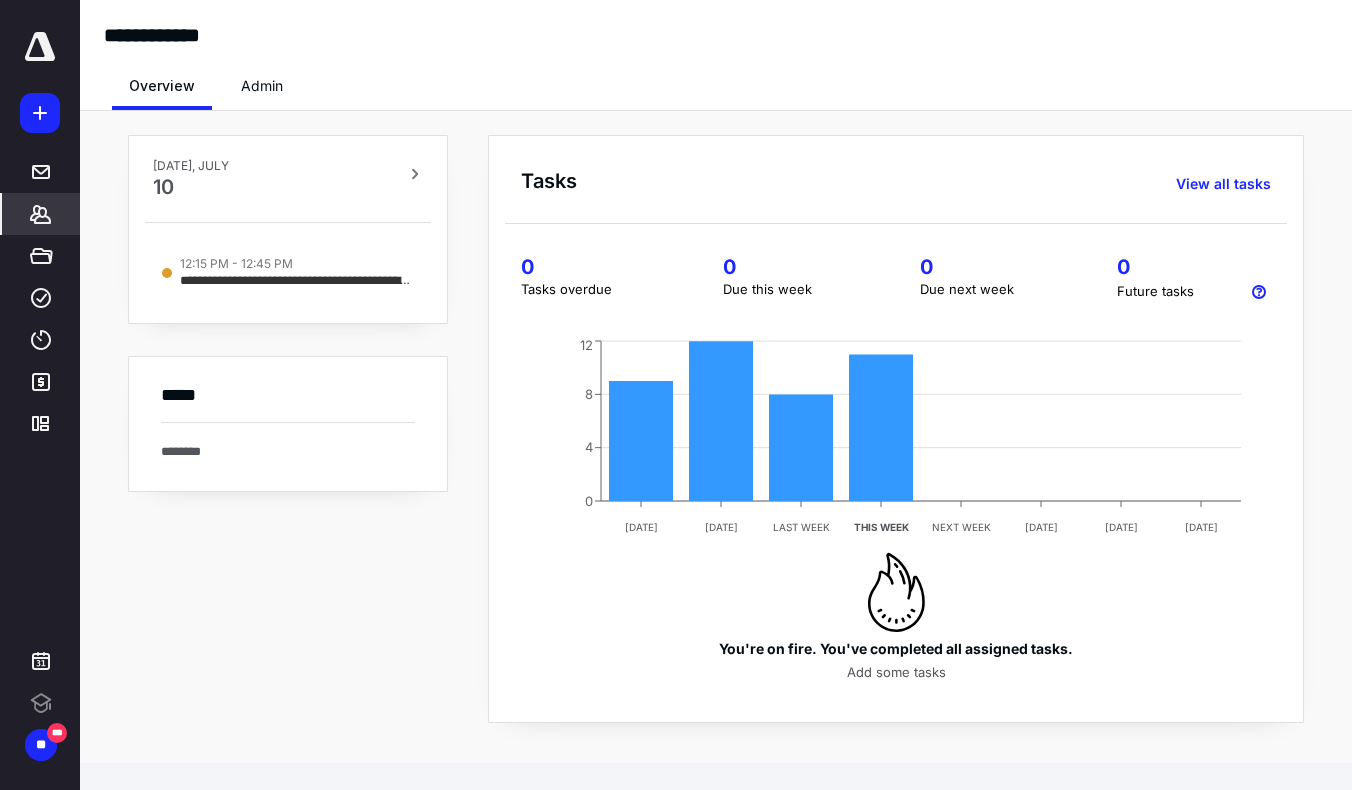 click 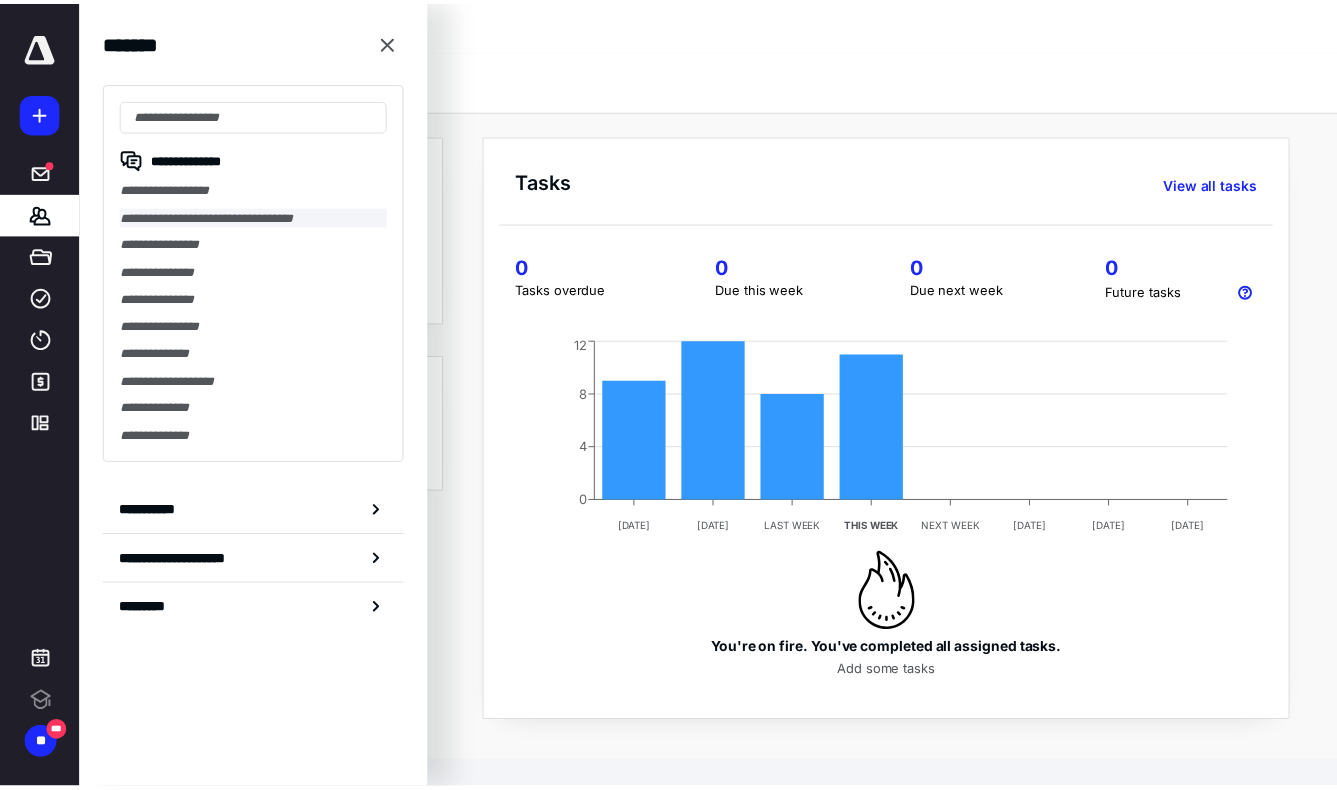 scroll, scrollTop: 0, scrollLeft: 0, axis: both 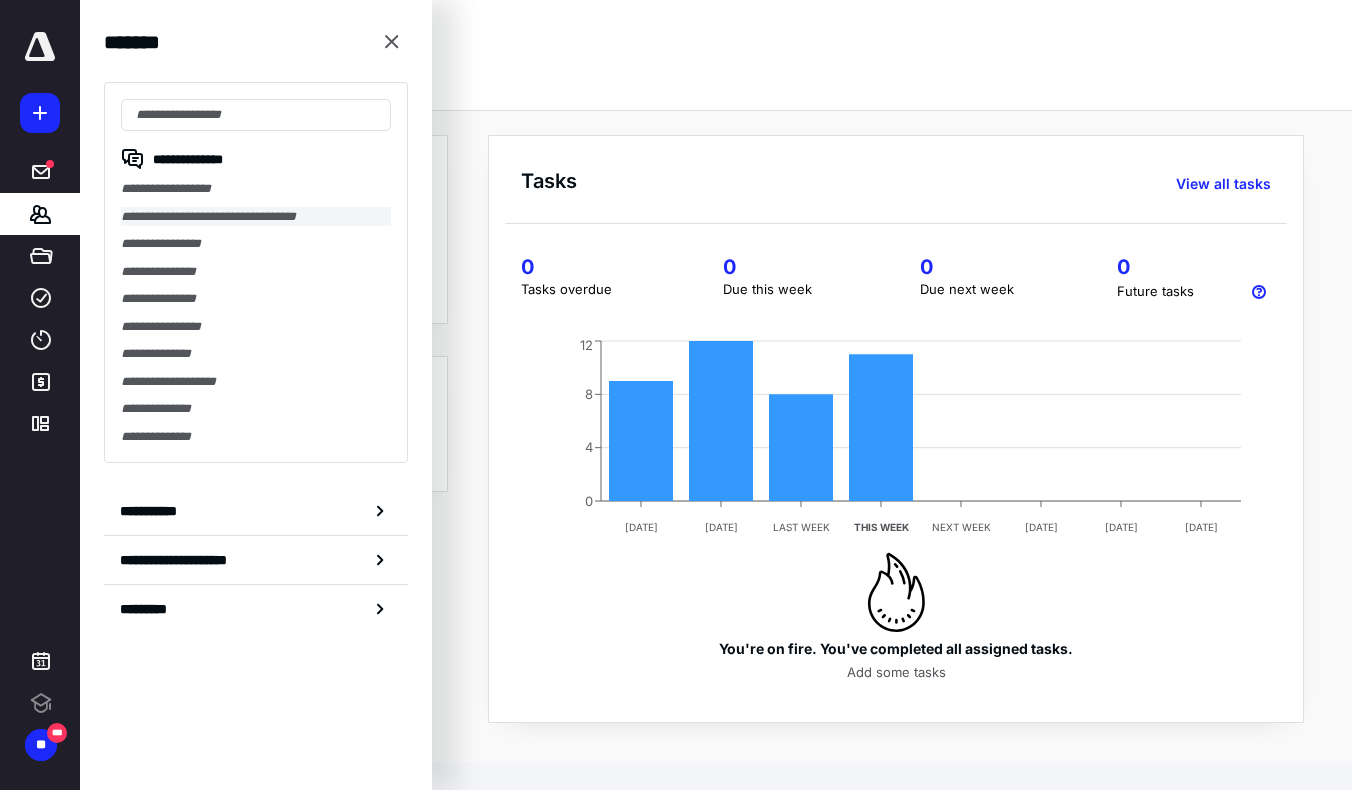 click on "**********" at bounding box center (256, 217) 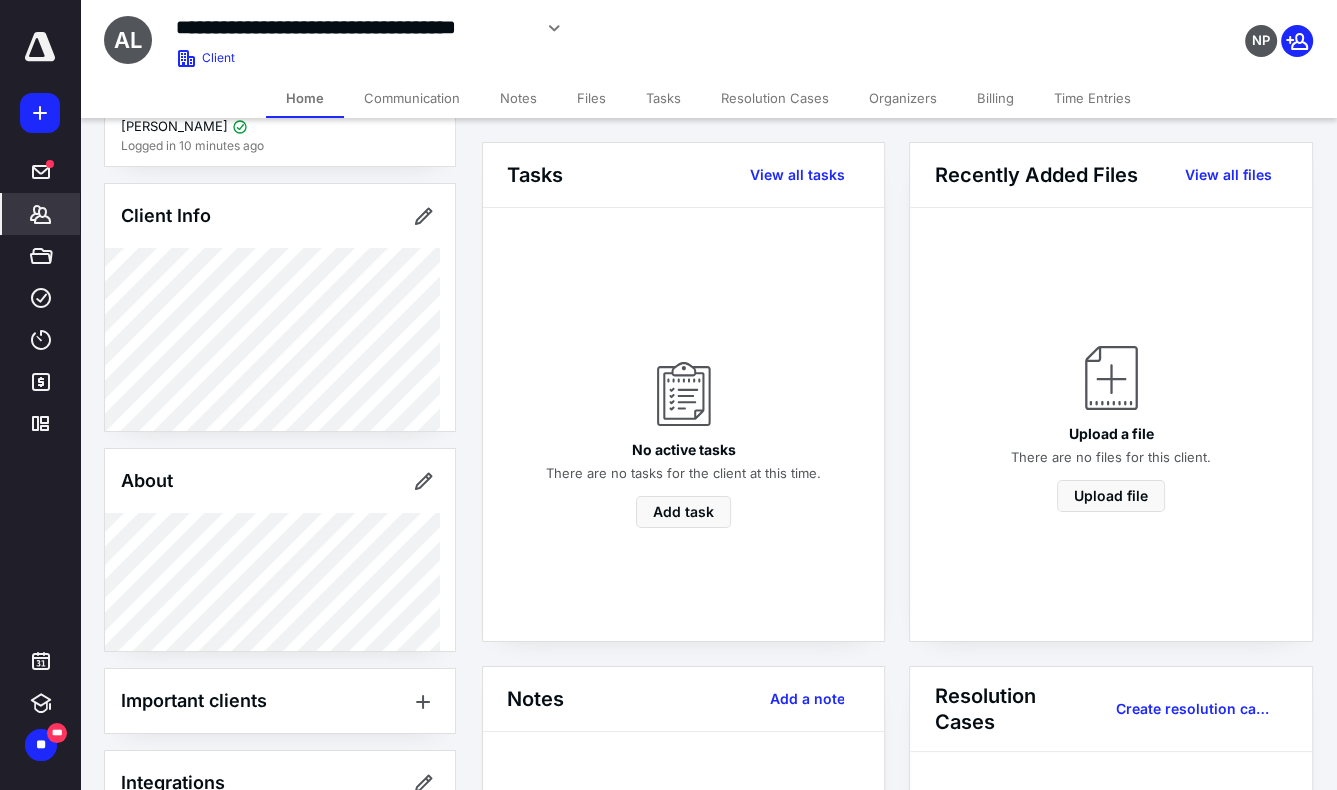 scroll, scrollTop: 0, scrollLeft: 0, axis: both 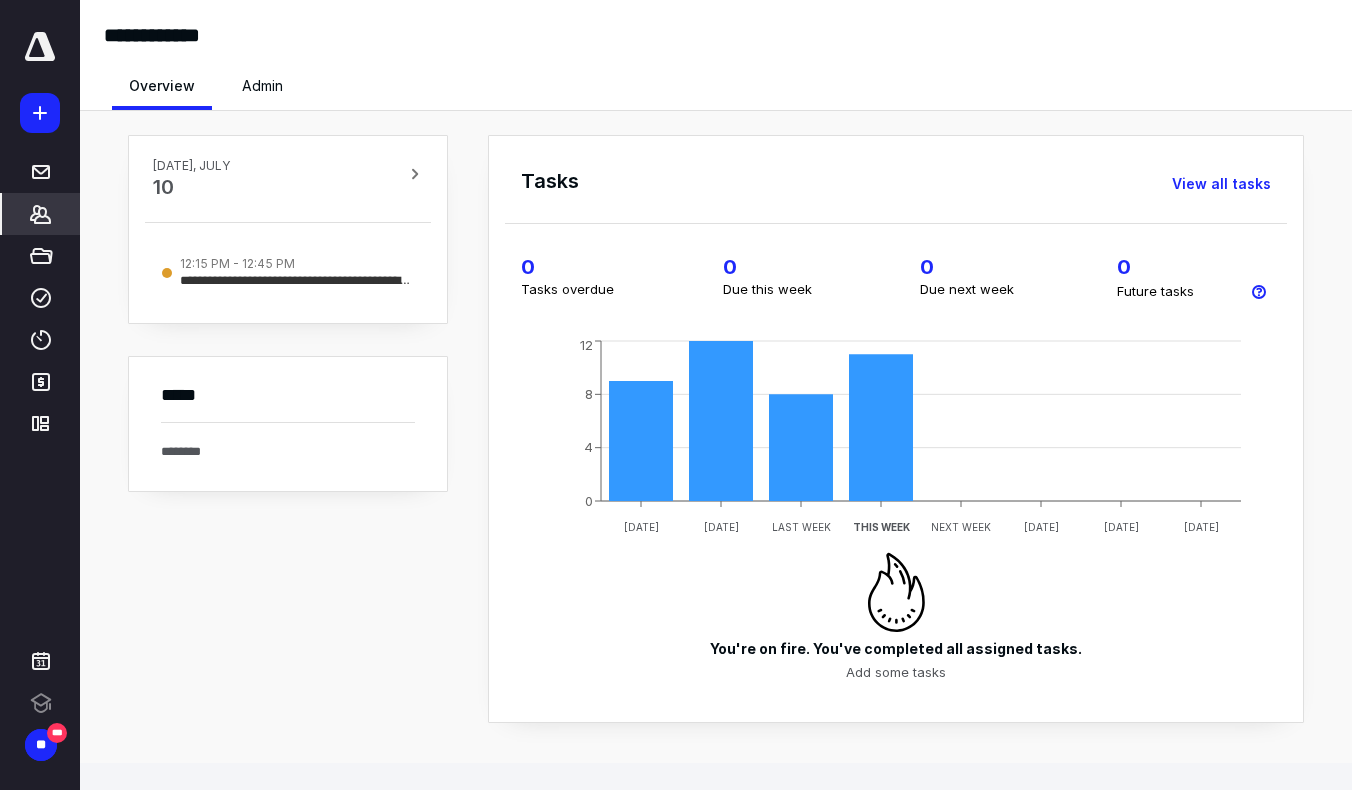 click 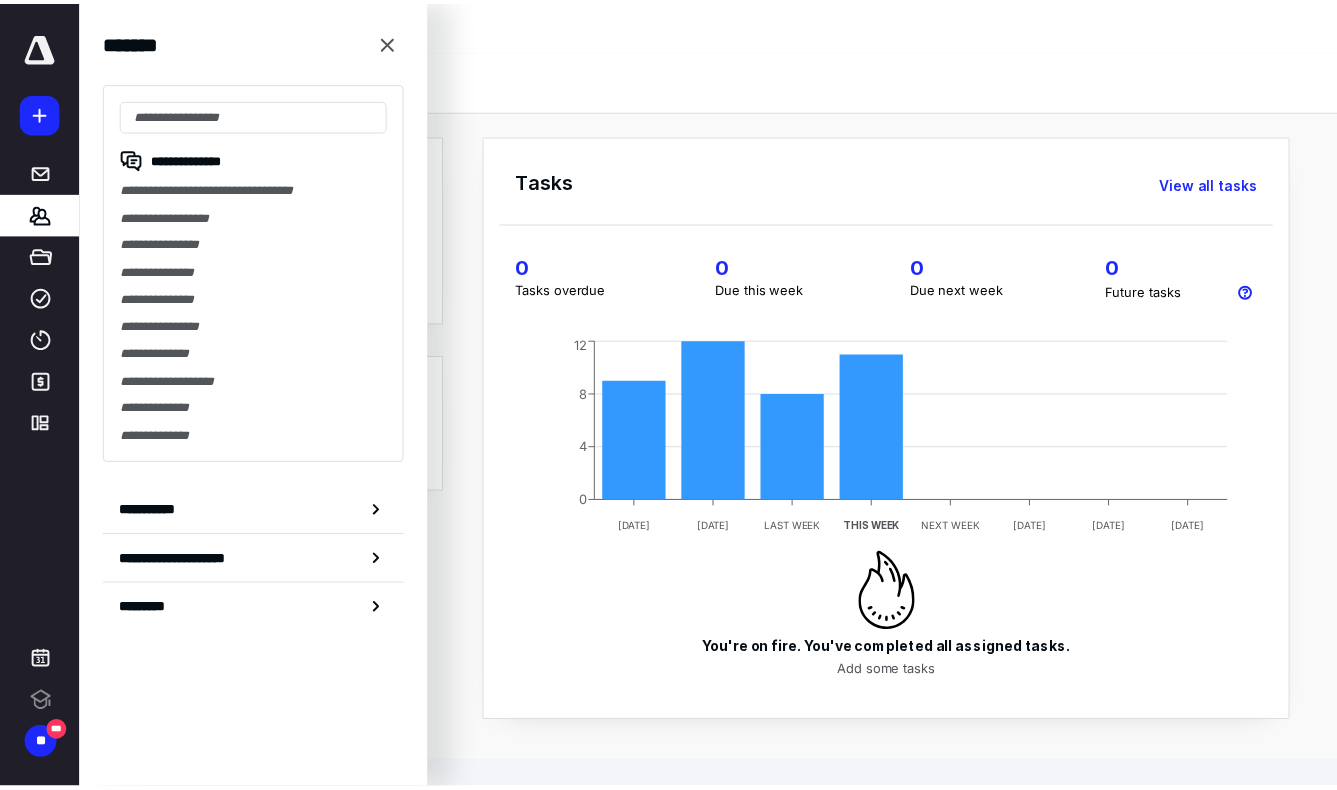 scroll, scrollTop: 0, scrollLeft: 0, axis: both 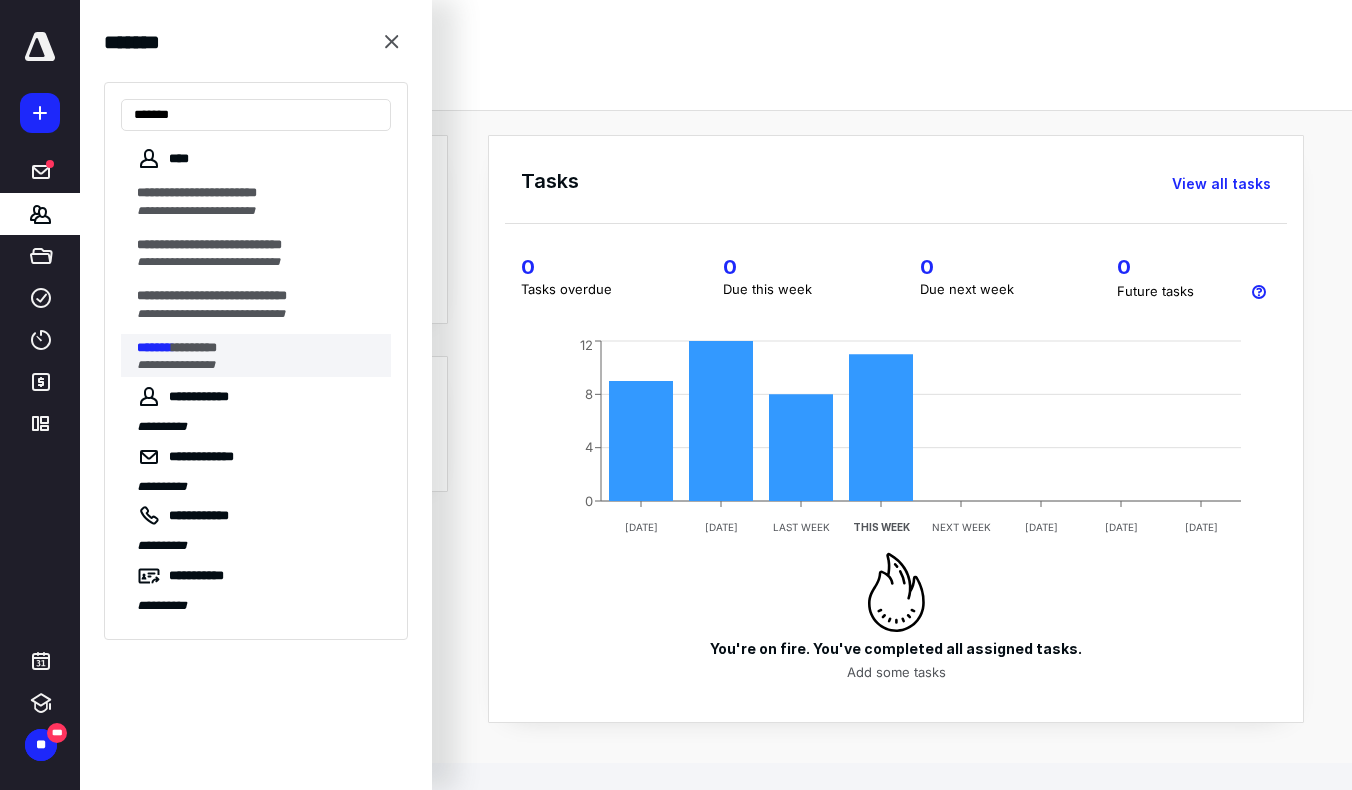 type on "*******" 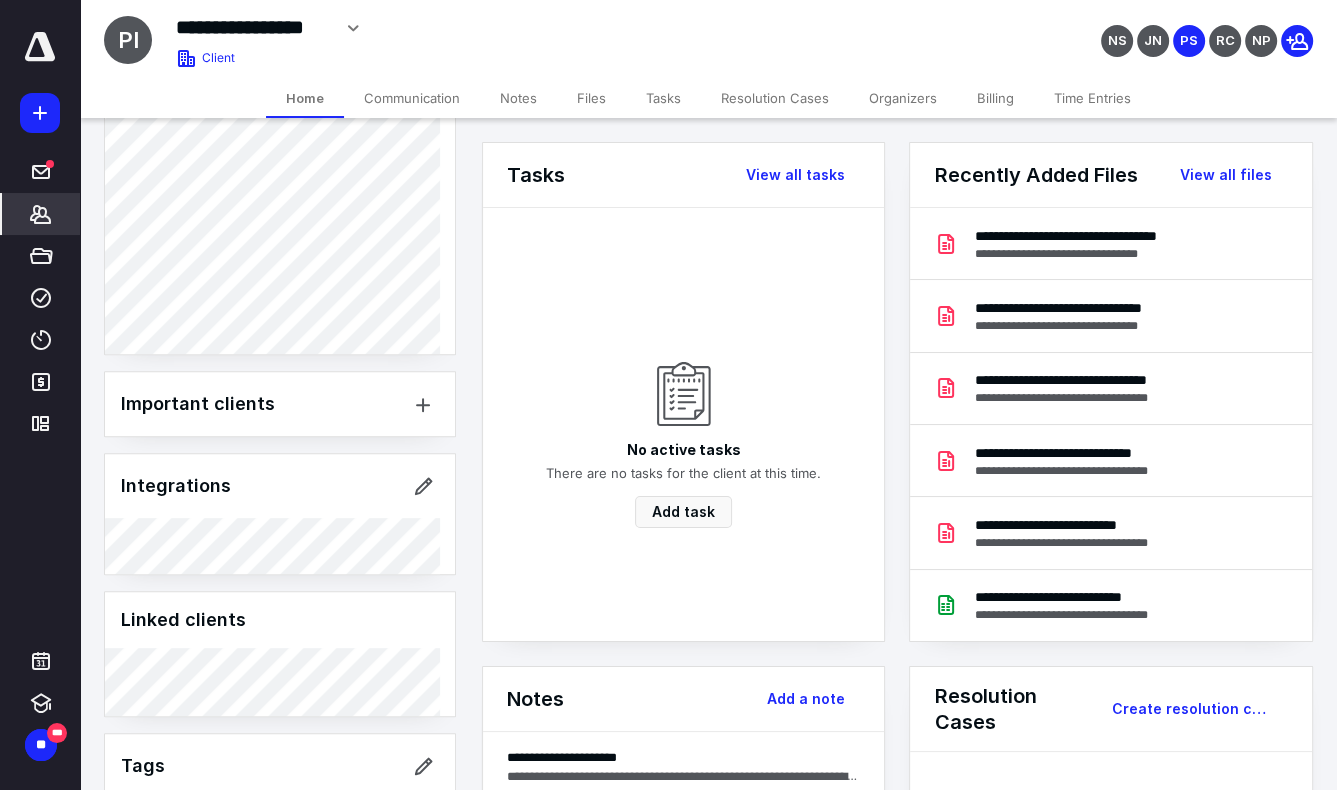 scroll, scrollTop: 748, scrollLeft: 0, axis: vertical 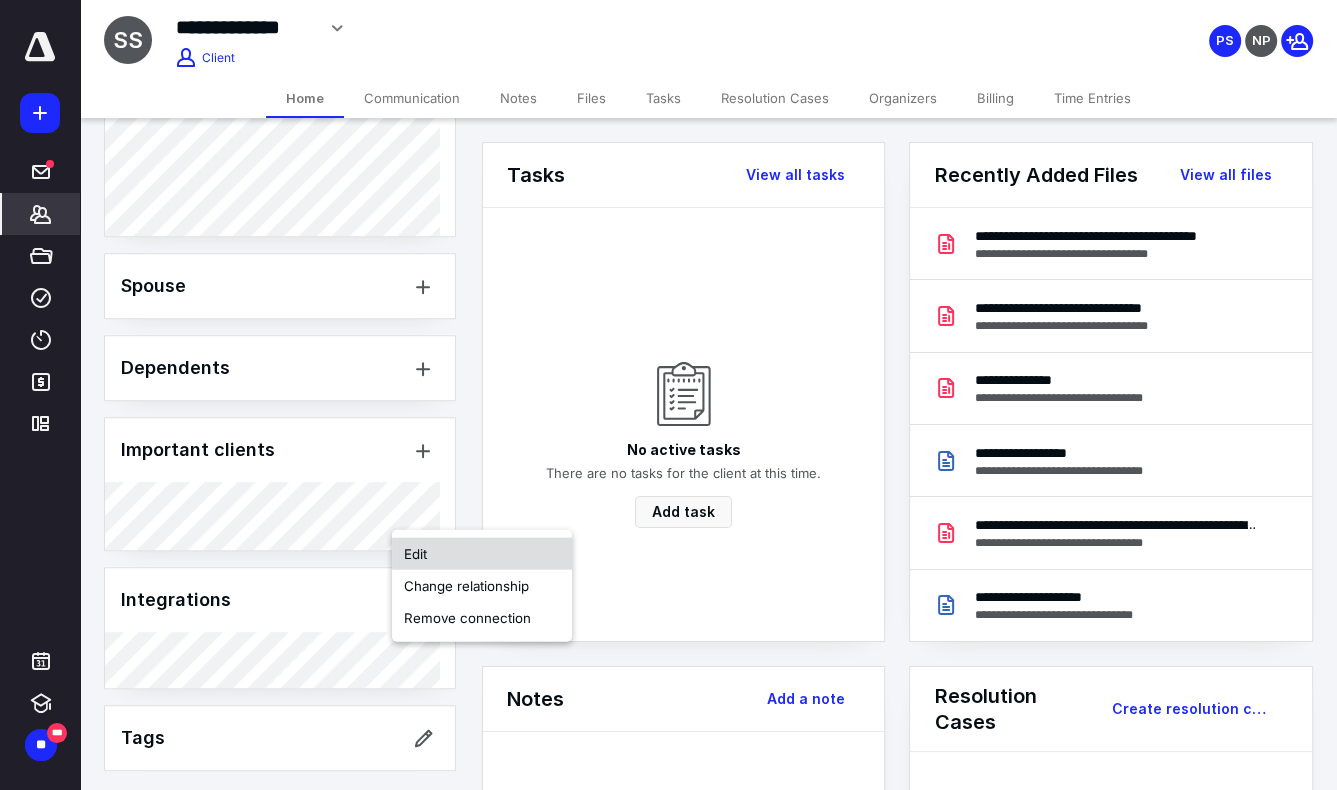 click on "Edit" at bounding box center [482, 554] 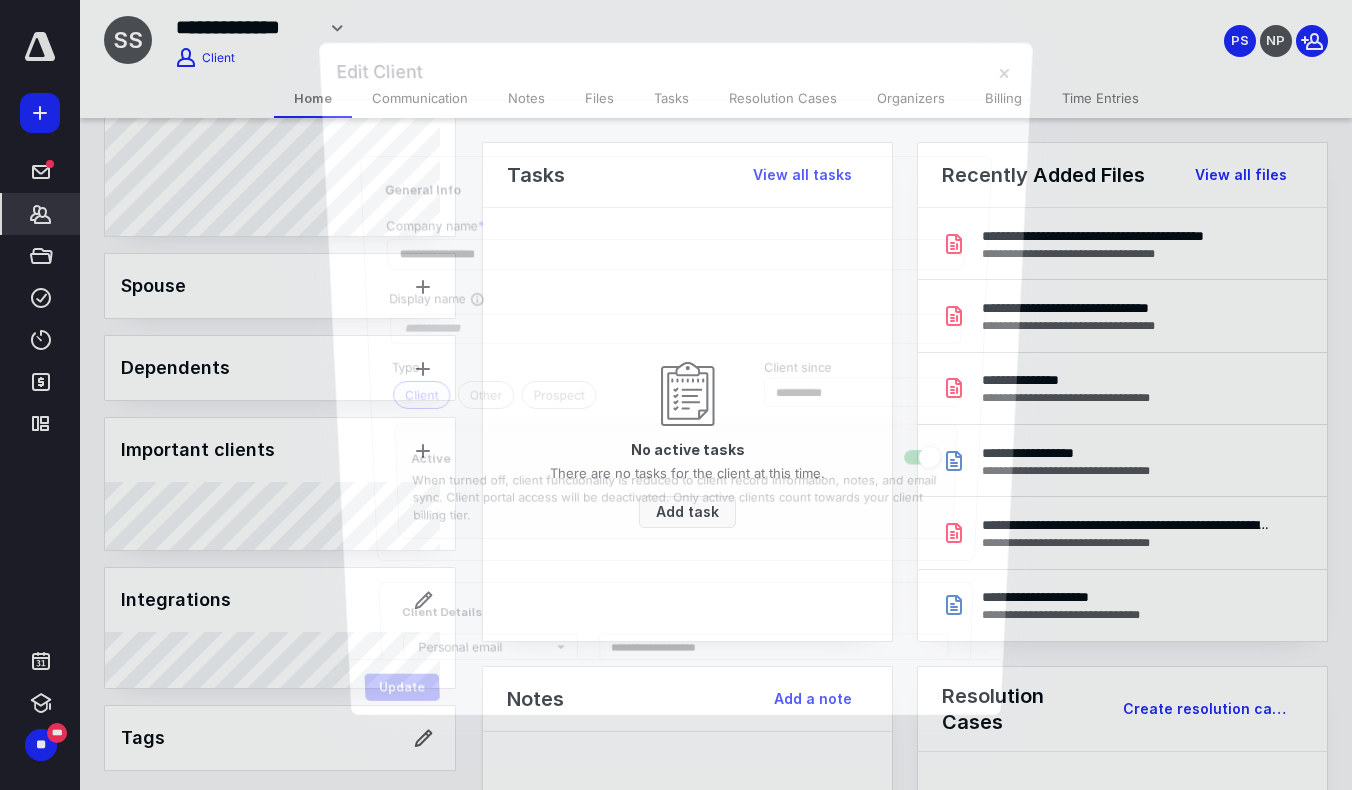 type on "**********" 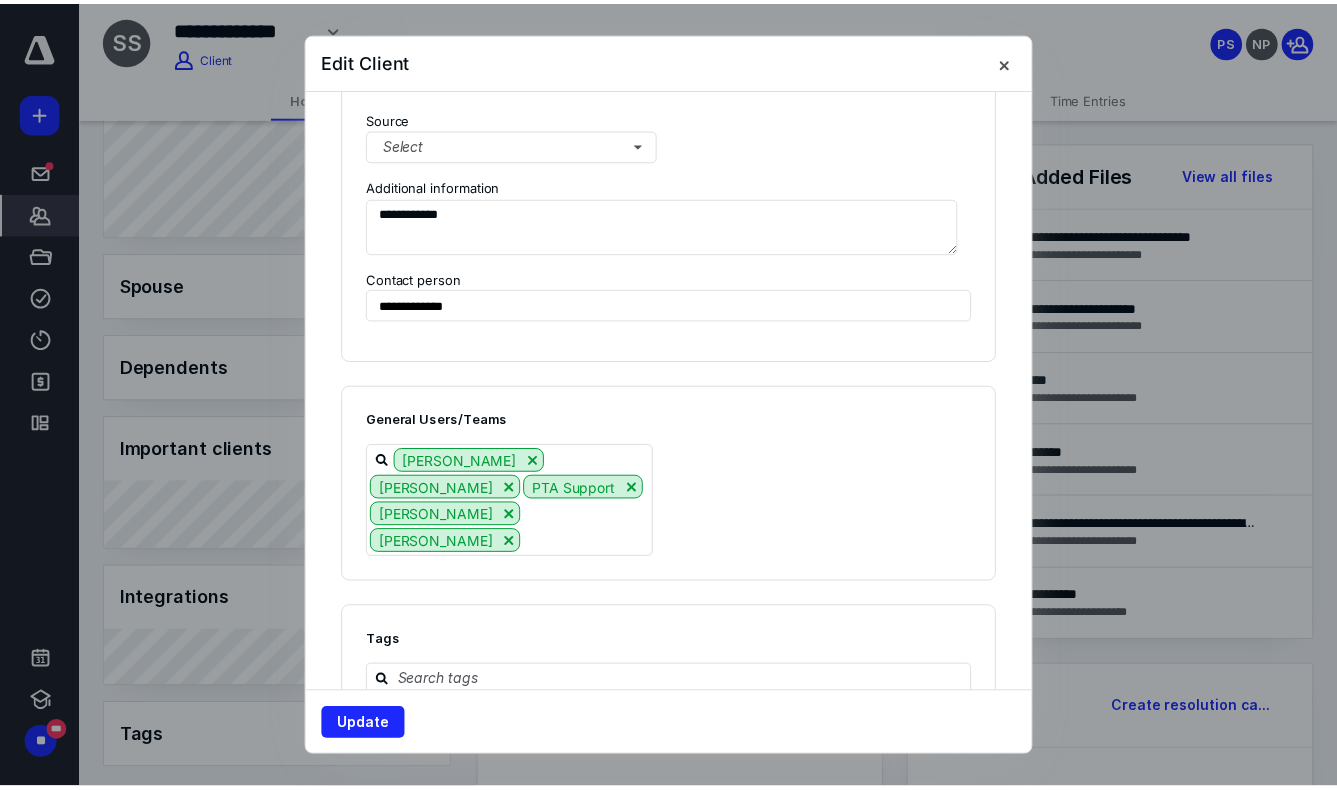 scroll, scrollTop: 1501, scrollLeft: 0, axis: vertical 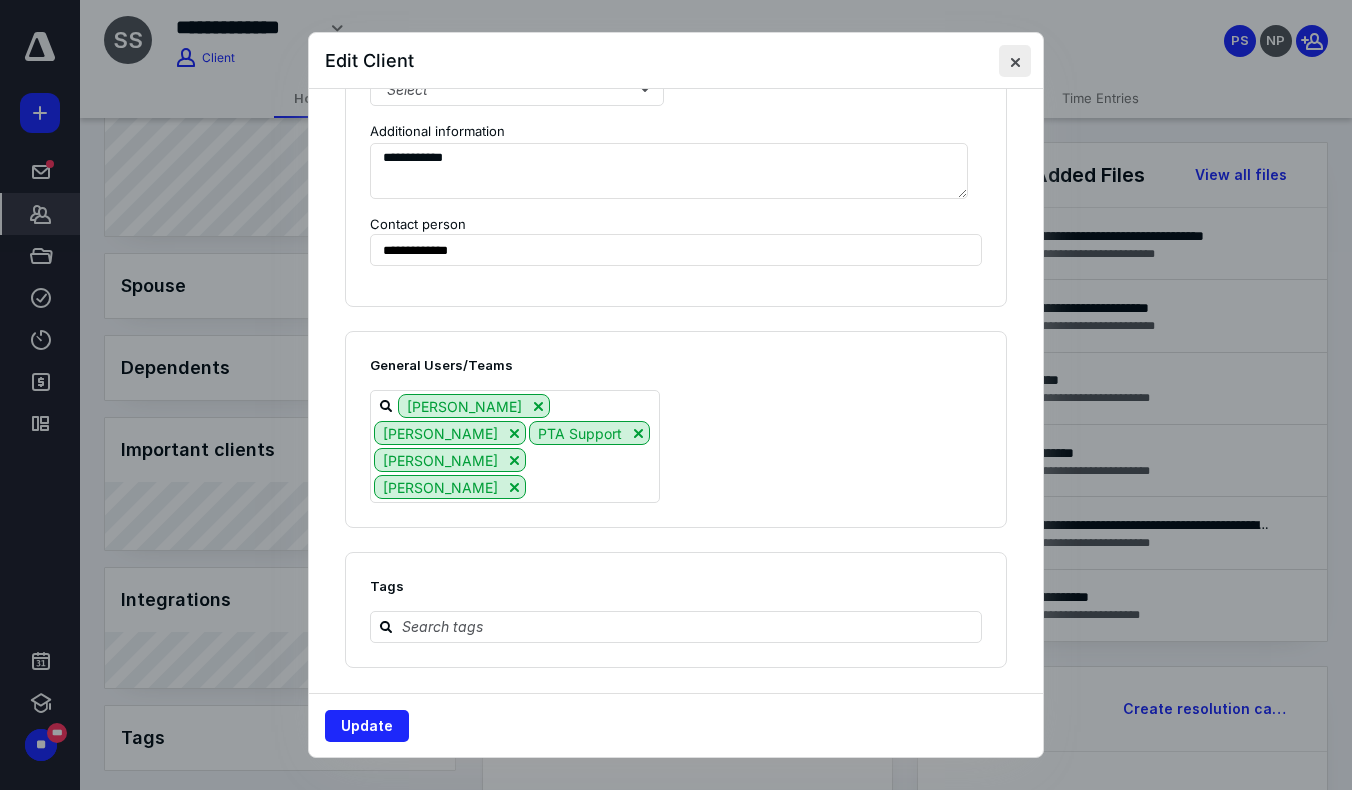 click at bounding box center (1015, 61) 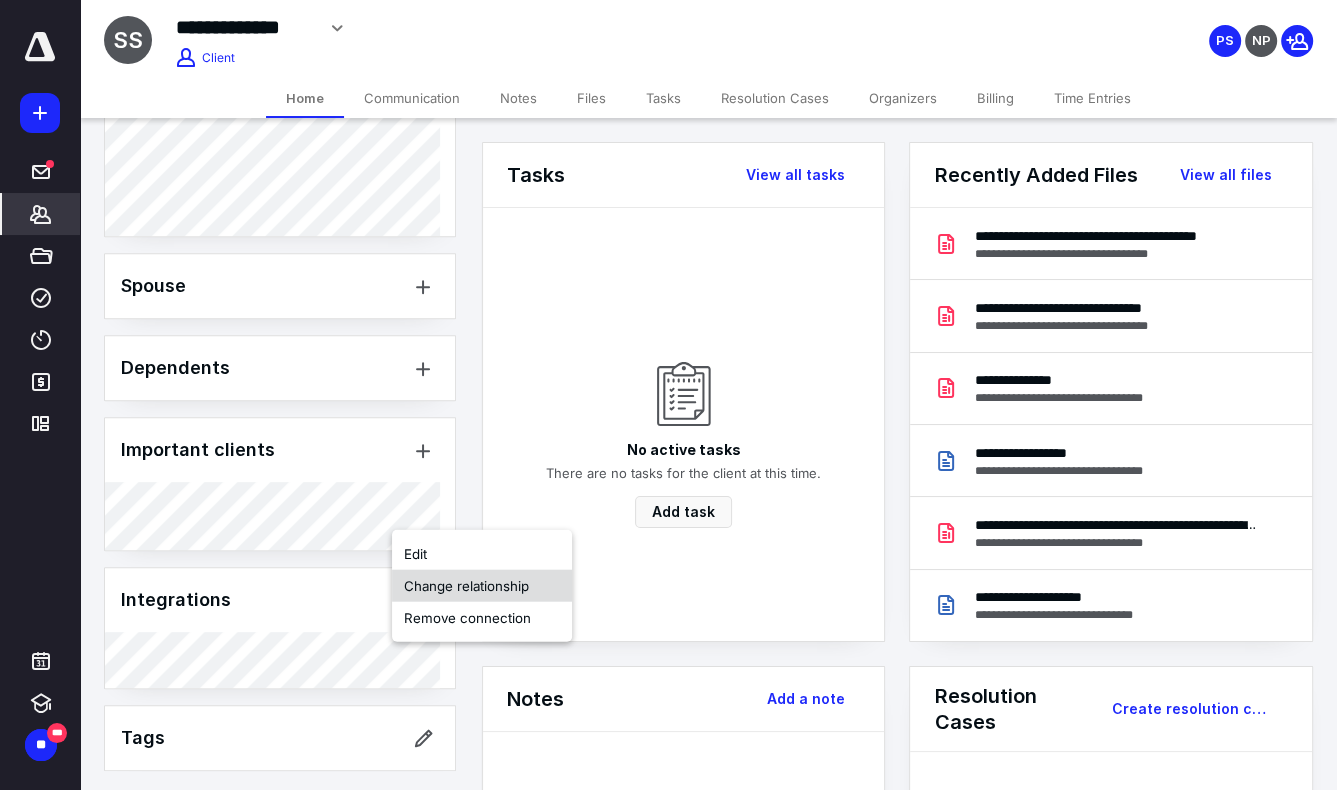 click on "Change relationship" at bounding box center [482, 586] 